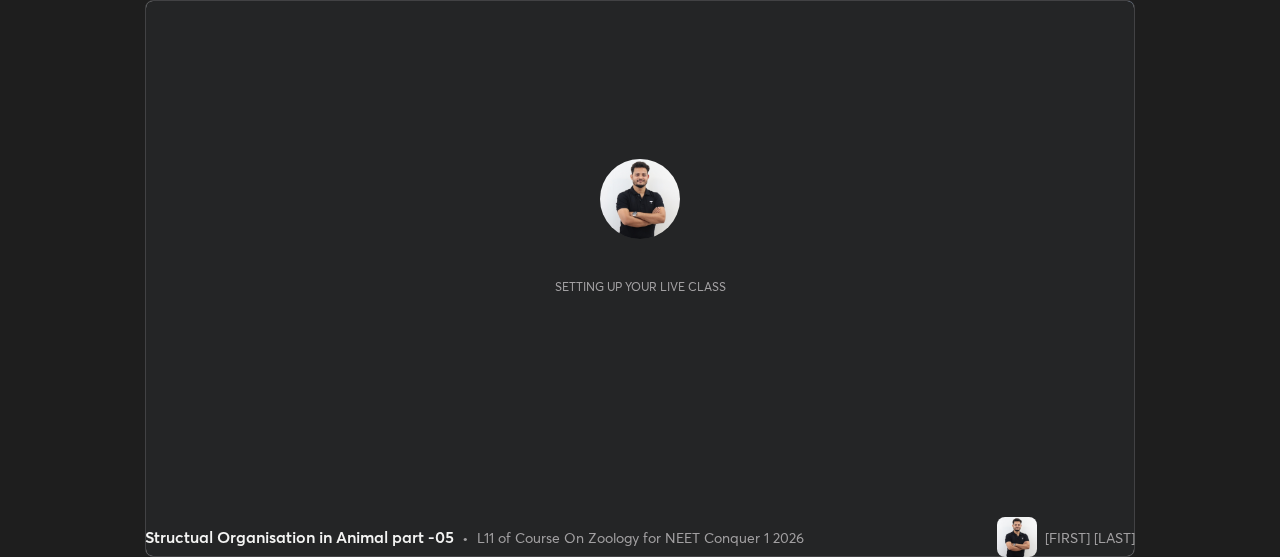 scroll, scrollTop: 0, scrollLeft: 0, axis: both 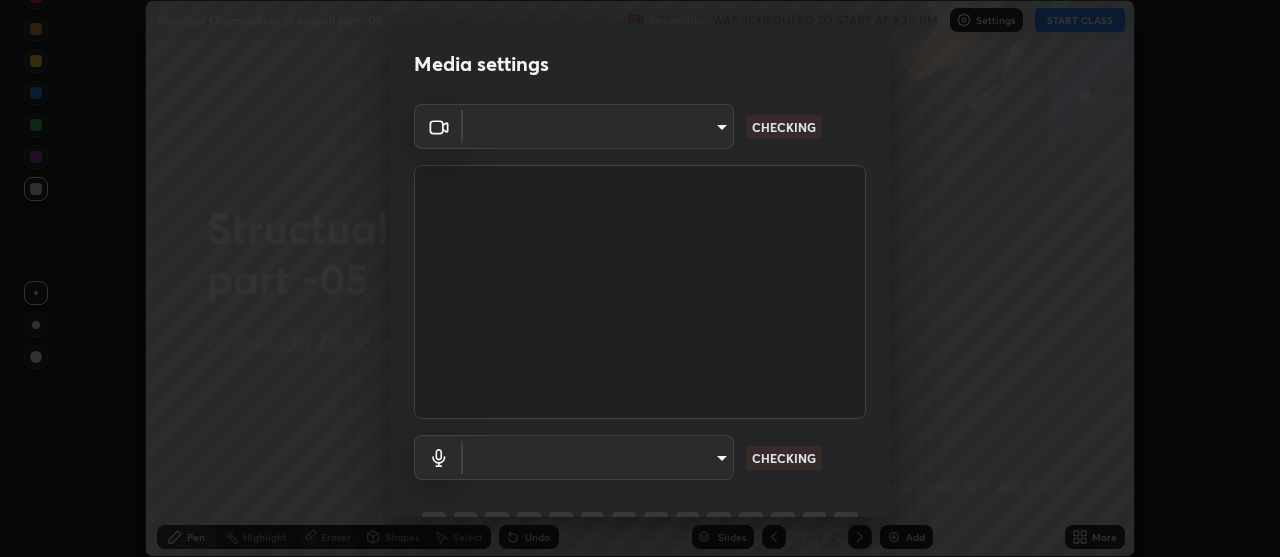 type on "4eebad9fb2b760257747d3faba0537f77ebfd590b97cb0ff6e10e17389be776b" 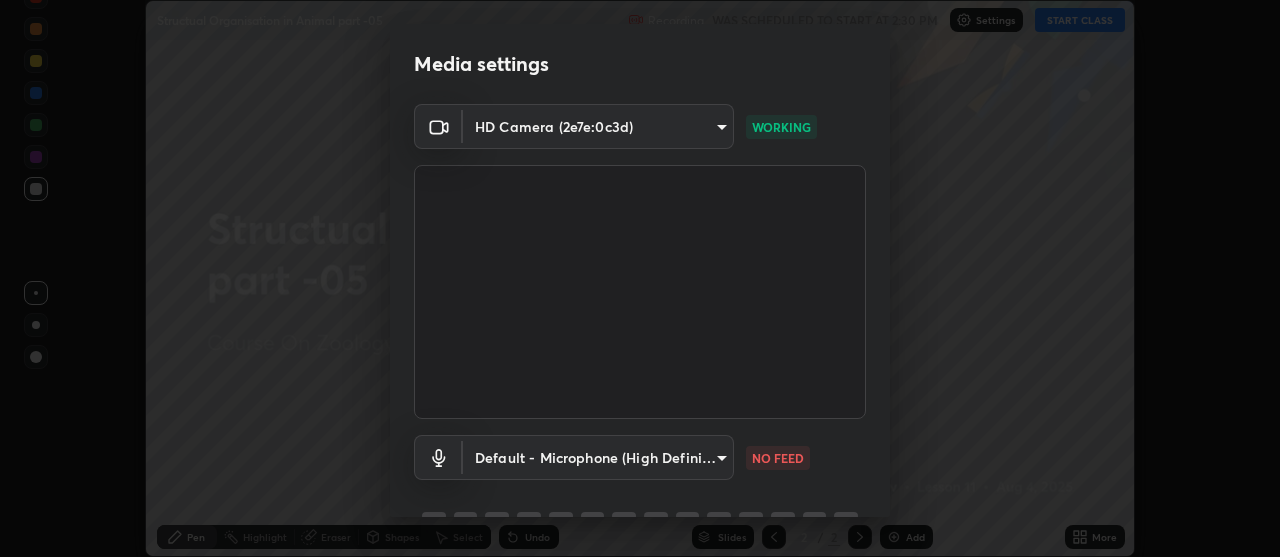 click on "Erase all Structual Organisation in Animal part -05 Recording WAS SCHEDULED TO START AT  [TIME] Settings START CLASS Setting up your live class Structual Organisation in Animal part -05 • L11 of Course On Zoology for NEET Conquer 1 2026 [FIRST] [LAST] Pen Highlight Eraser Shapes Select Undo Slides 2 / 2 Add More No doubts shared Encourage your learners to ask a doubt for better clarity Report an issue Reason for reporting Buffering Chat not working Audio - Video sync issue Educator video quality low ​ Attach an image Report Media settings HD Camera ([HASH]) [HASH] WORKING Default - Microphone (High Definition Audio Device) default NO FEED 1 / 5 Next" at bounding box center (640, 278) 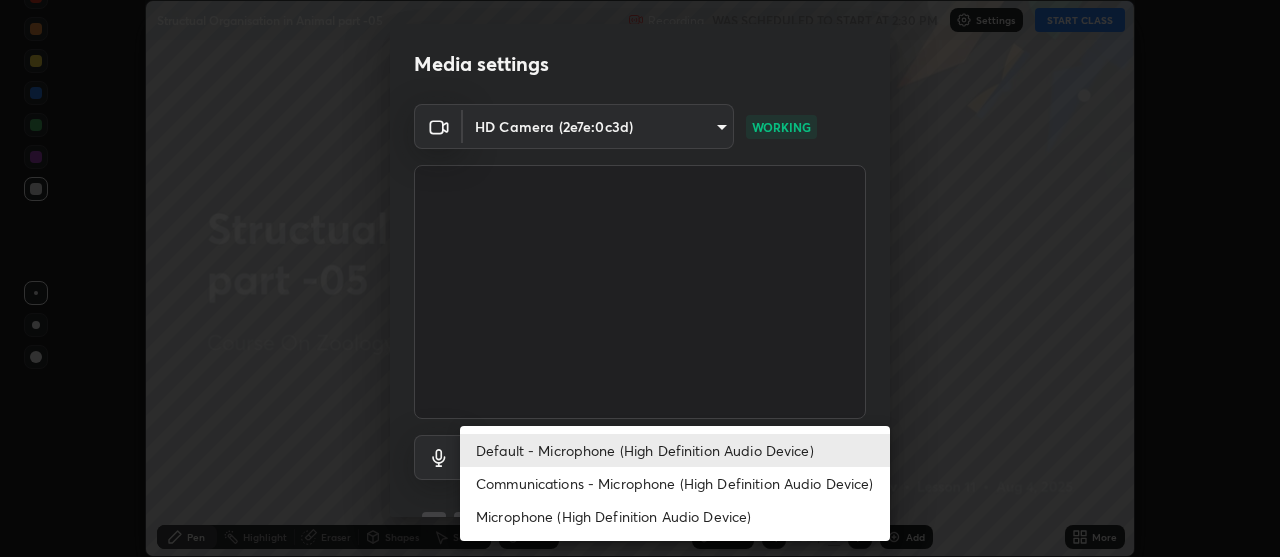 click on "Communications - Microphone (High Definition Audio Device)" at bounding box center [675, 483] 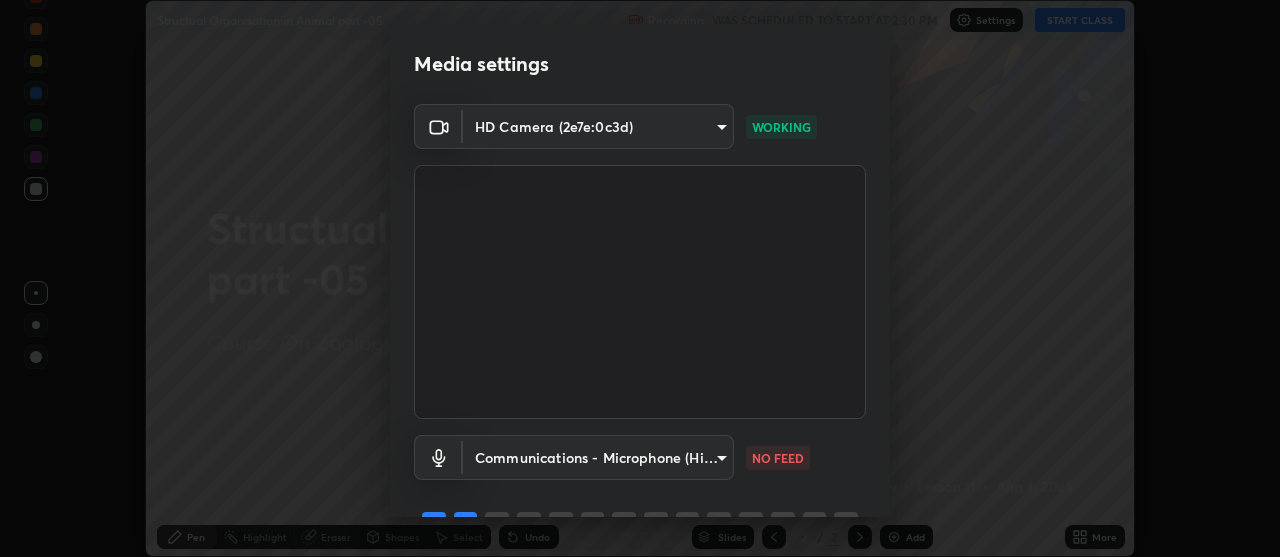 click on "Erase all Structual Organisation in Animal part -05 Recording WAS SCHEDULED TO START AT  [TIME] Settings START CLASS Setting up your live class Structual Organisation in Animal part -05 • L11 of Course On Zoology for NEET Conquer 1 2026 [FIRST] [LAST] Pen Highlight Eraser Shapes Select Undo Slides 2 / 2 Add More No doubts shared Encourage your learners to ask a doubt for better clarity Report an issue Reason for reporting Buffering Chat not working Audio - Video sync issue Educator video quality low ​ Attach an image Report Media settings HD Camera ([HASH]) [HASH] WORKING Communications - Microphone (High Definition Audio Device) communications NO FEED 1 / 5 Next" at bounding box center [640, 278] 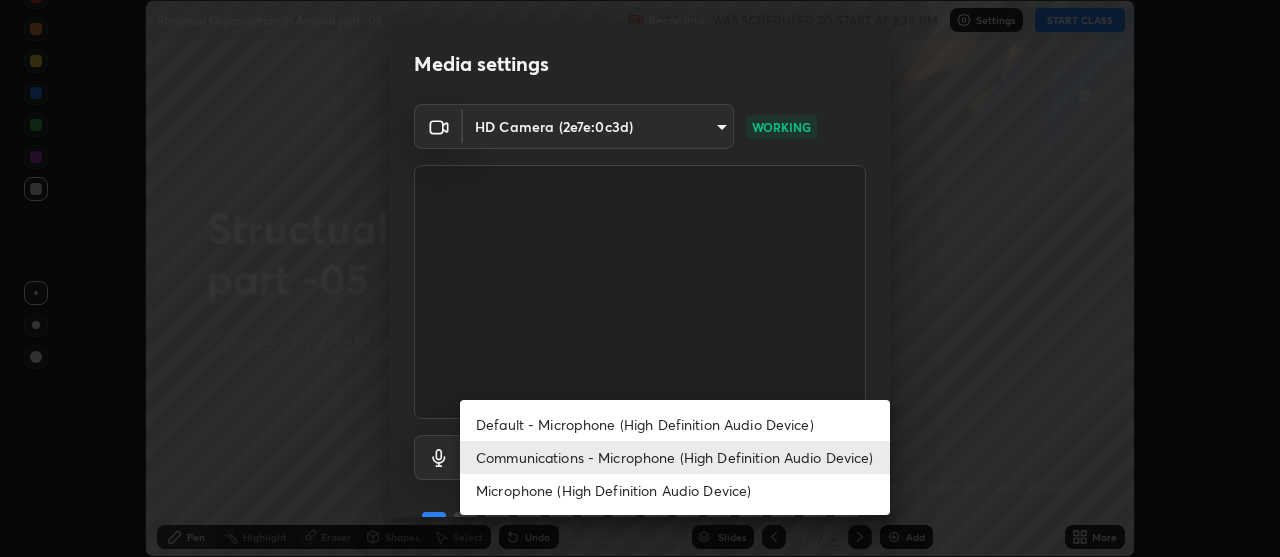 click on "Default - Microphone (High Definition Audio Device)" at bounding box center (675, 424) 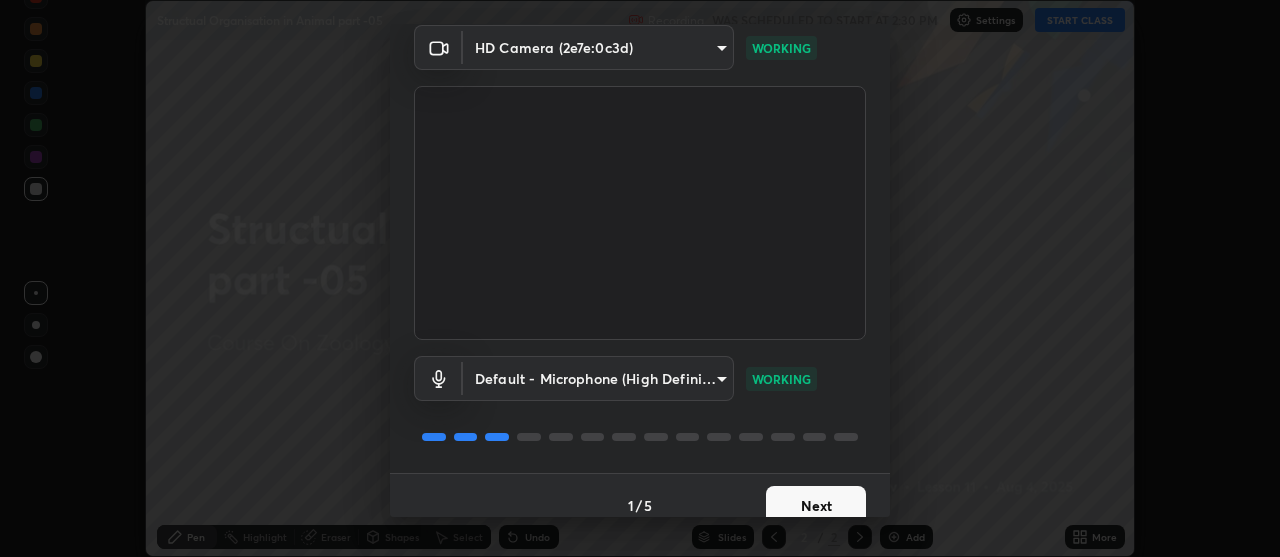 scroll, scrollTop: 99, scrollLeft: 0, axis: vertical 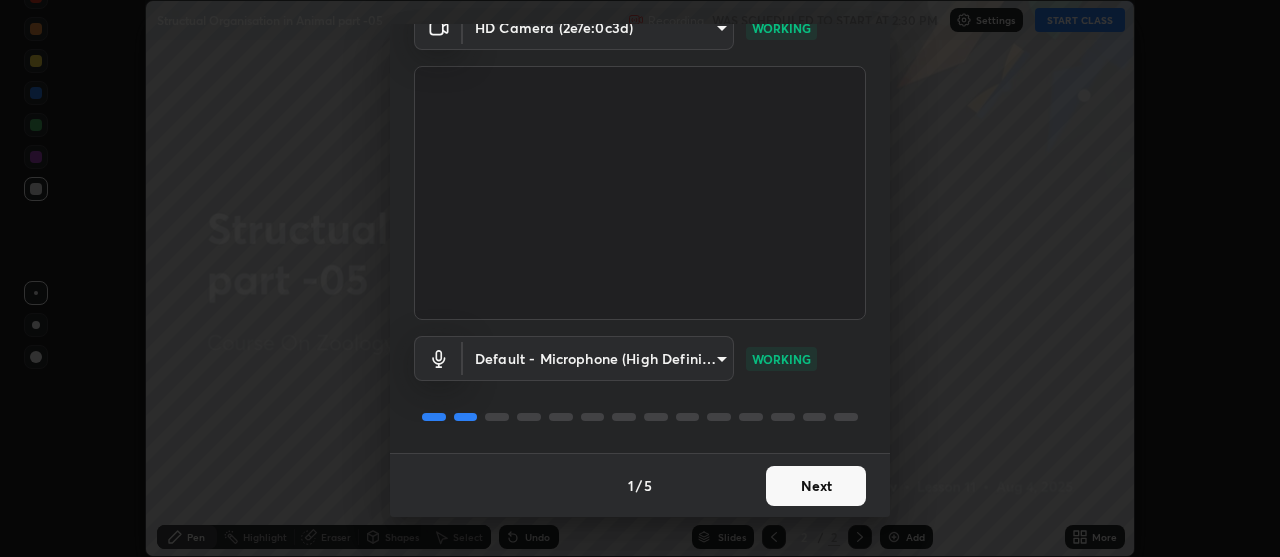 click on "Next" at bounding box center [816, 486] 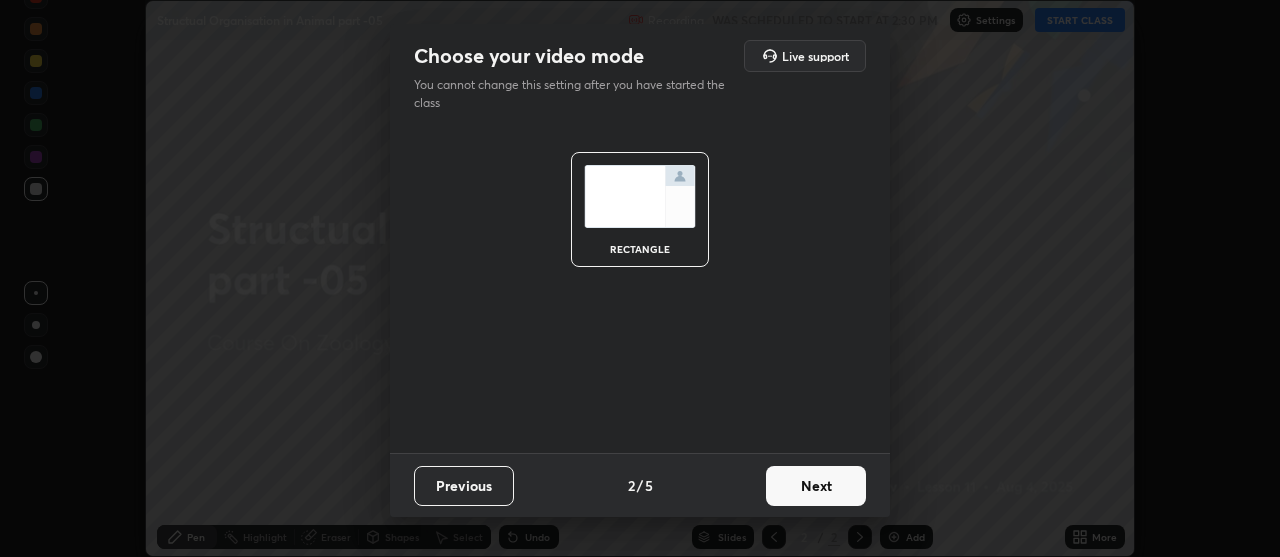 click on "Next" at bounding box center [816, 486] 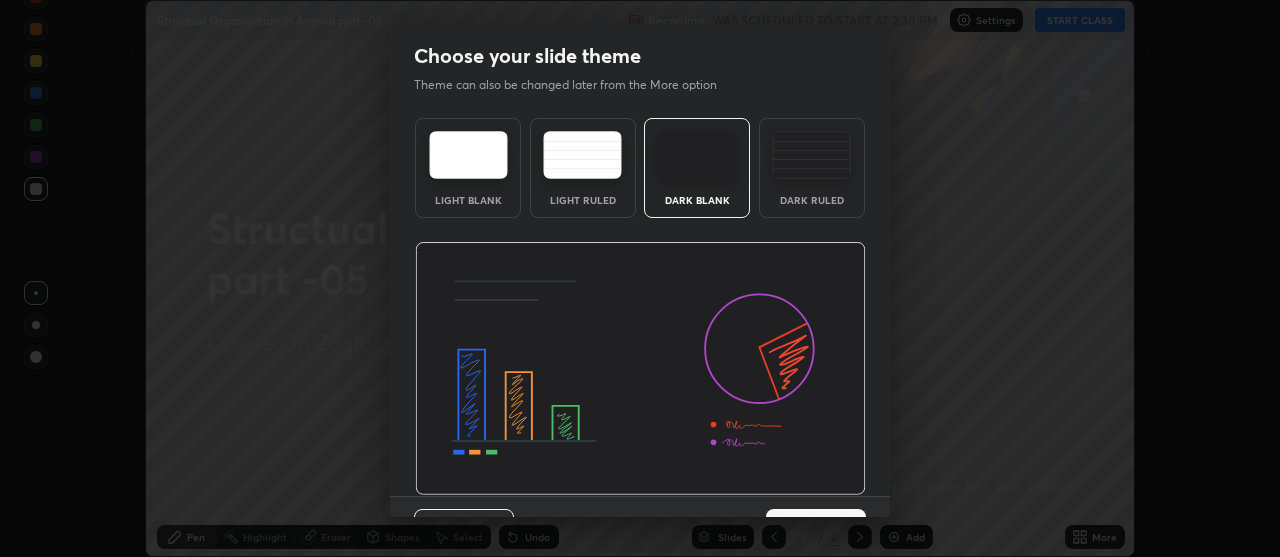 scroll, scrollTop: 43, scrollLeft: 0, axis: vertical 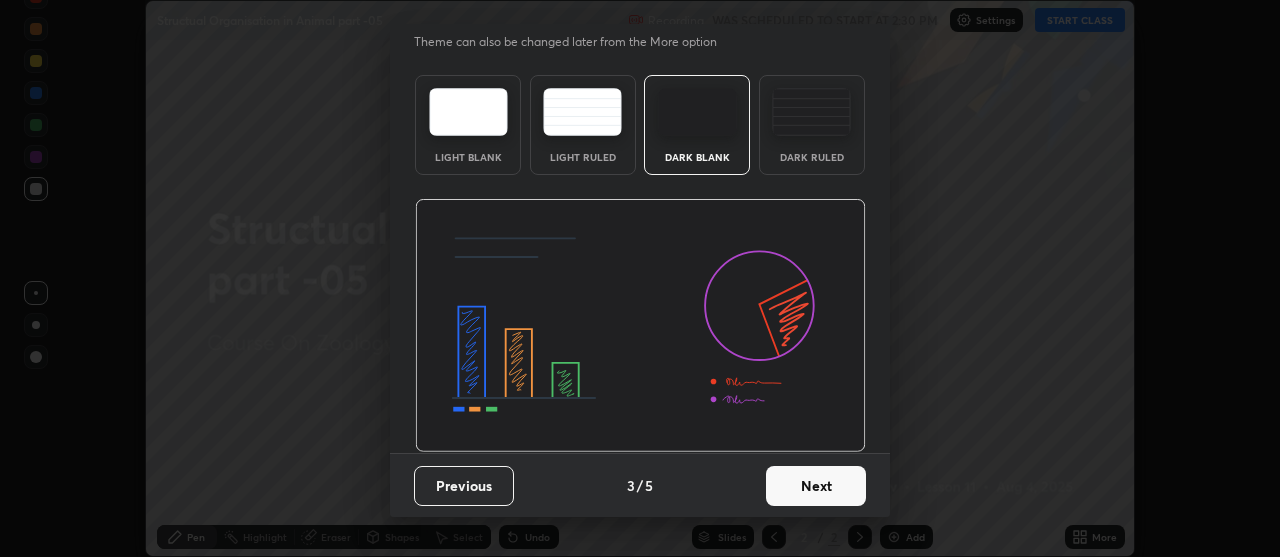 click on "Next" at bounding box center (816, 486) 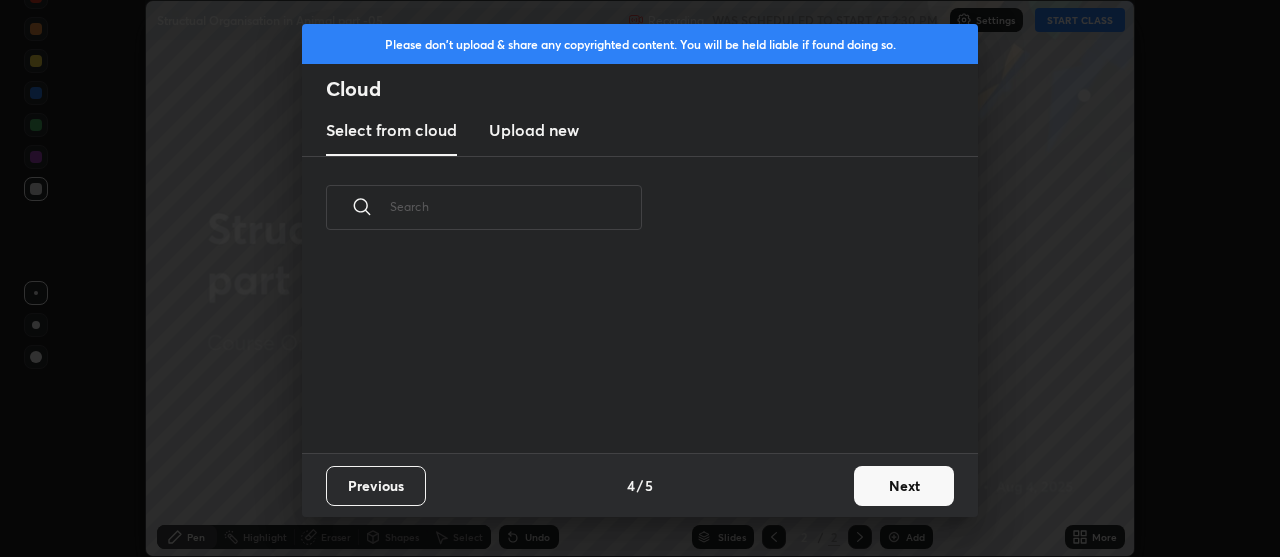 click on "Next" at bounding box center [904, 486] 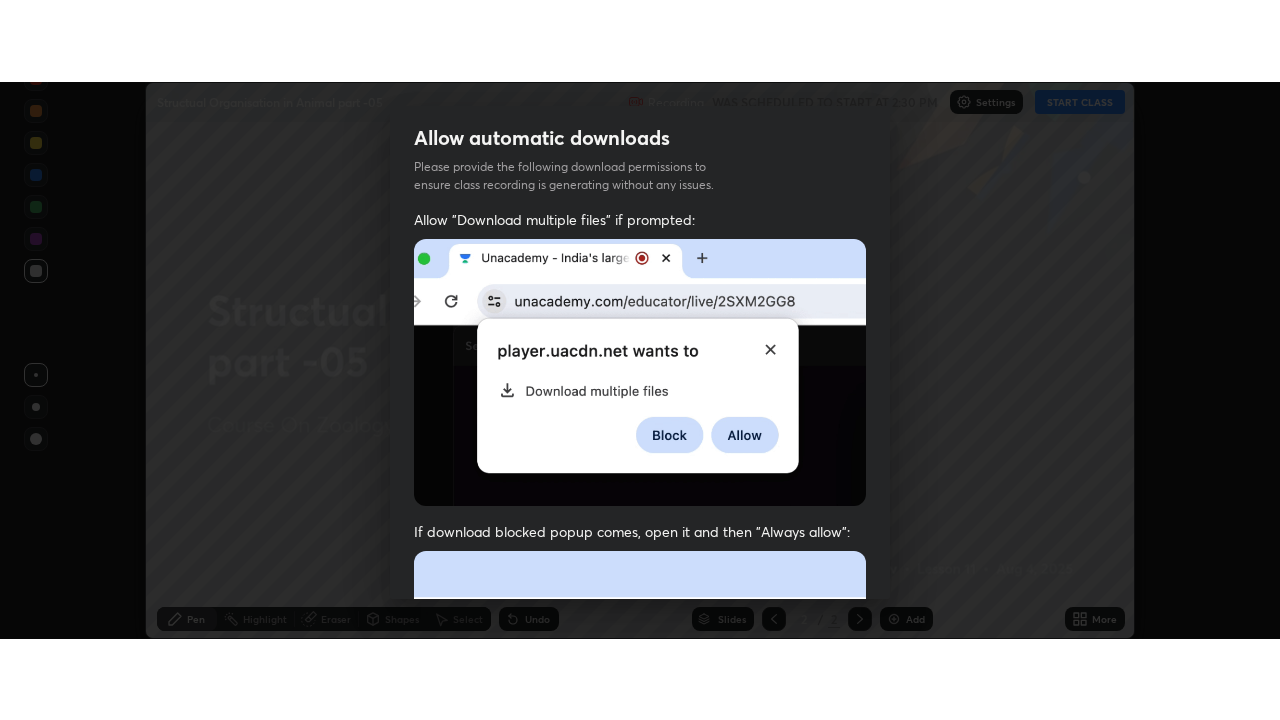 scroll, scrollTop: 507, scrollLeft: 0, axis: vertical 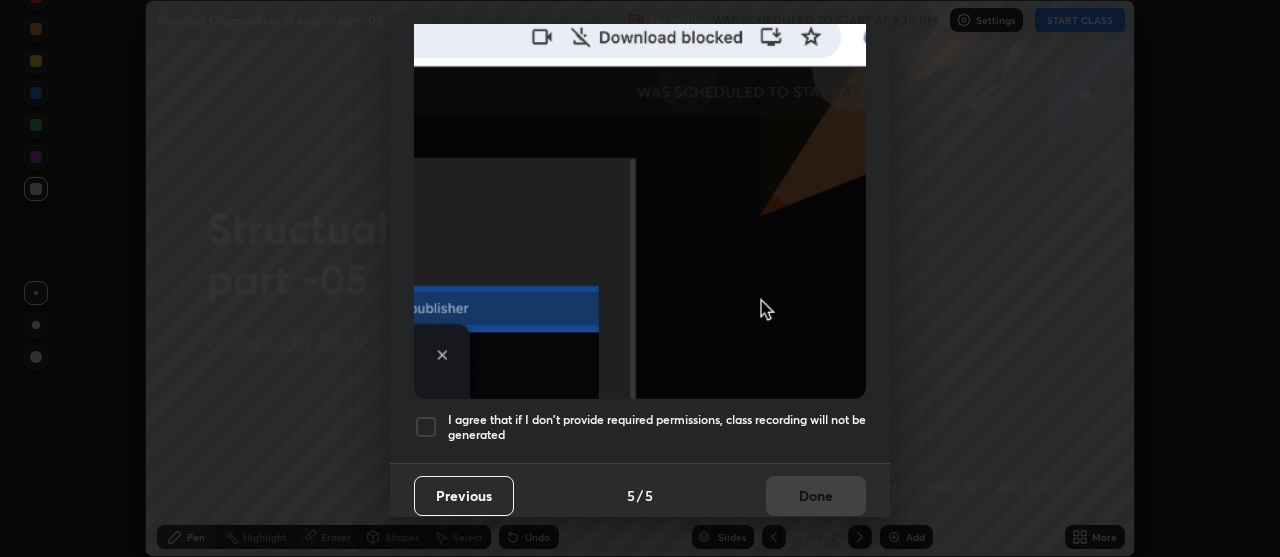 click at bounding box center (426, 427) 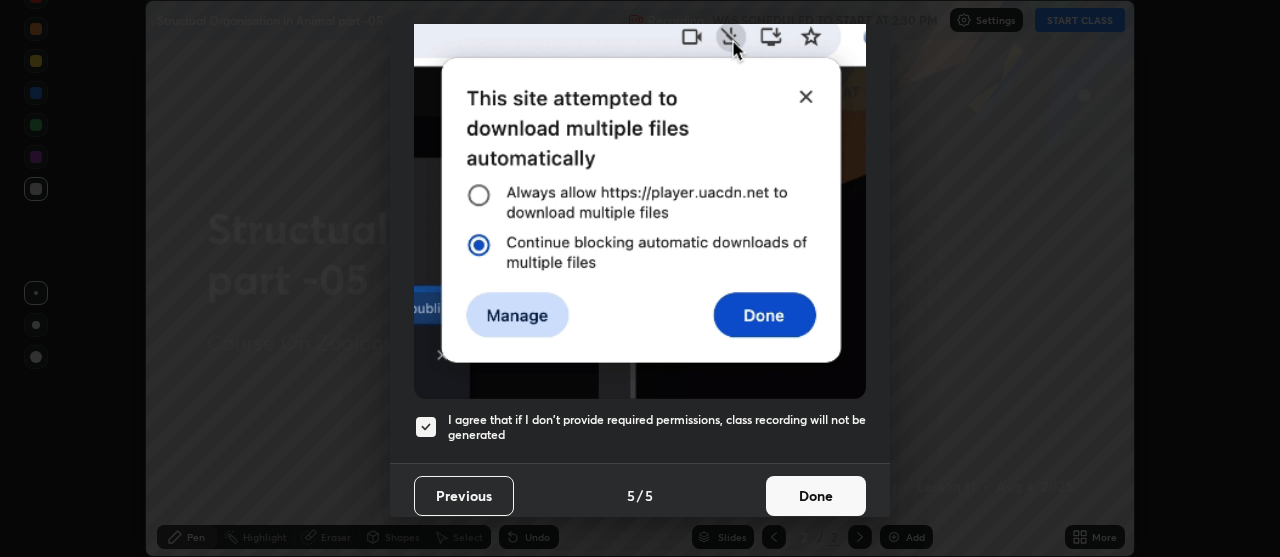 click on "Done" at bounding box center (816, 496) 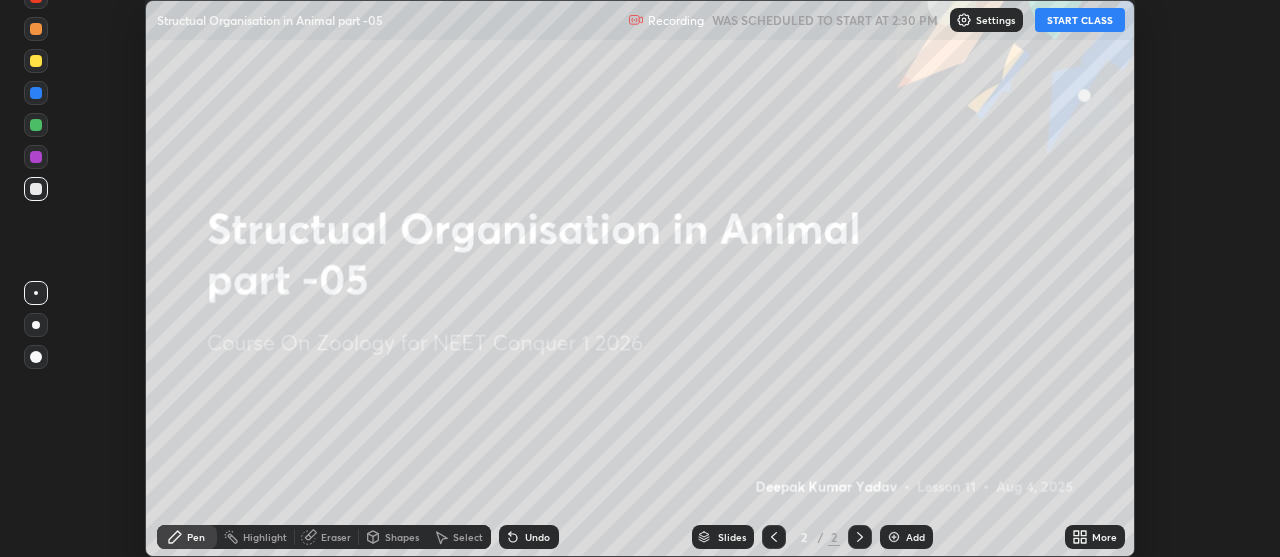 click 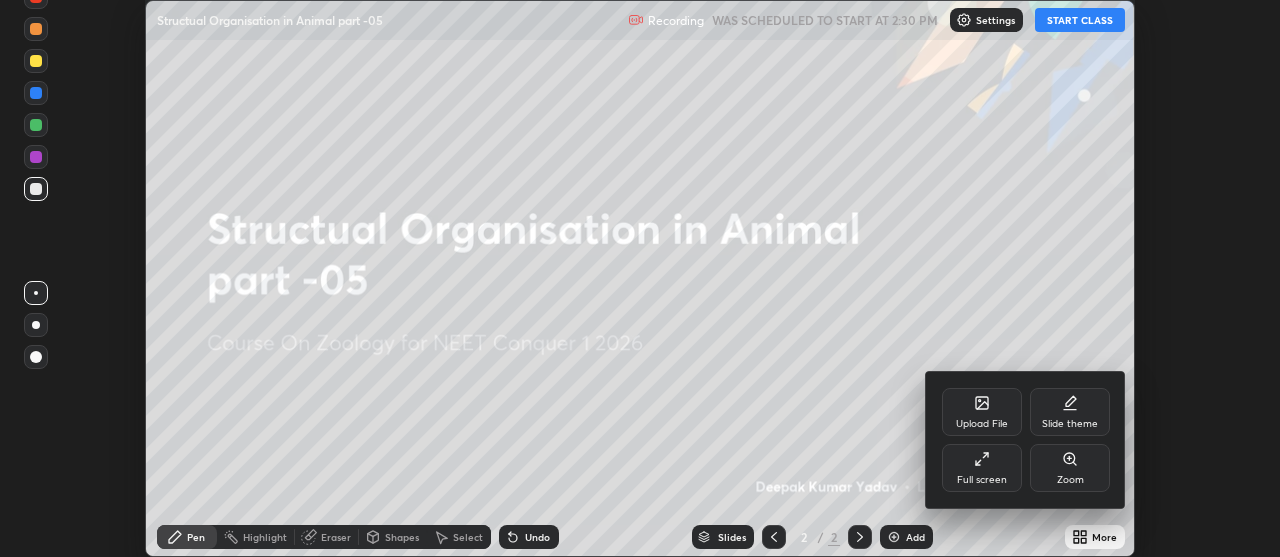 click on "Full screen" at bounding box center [982, 480] 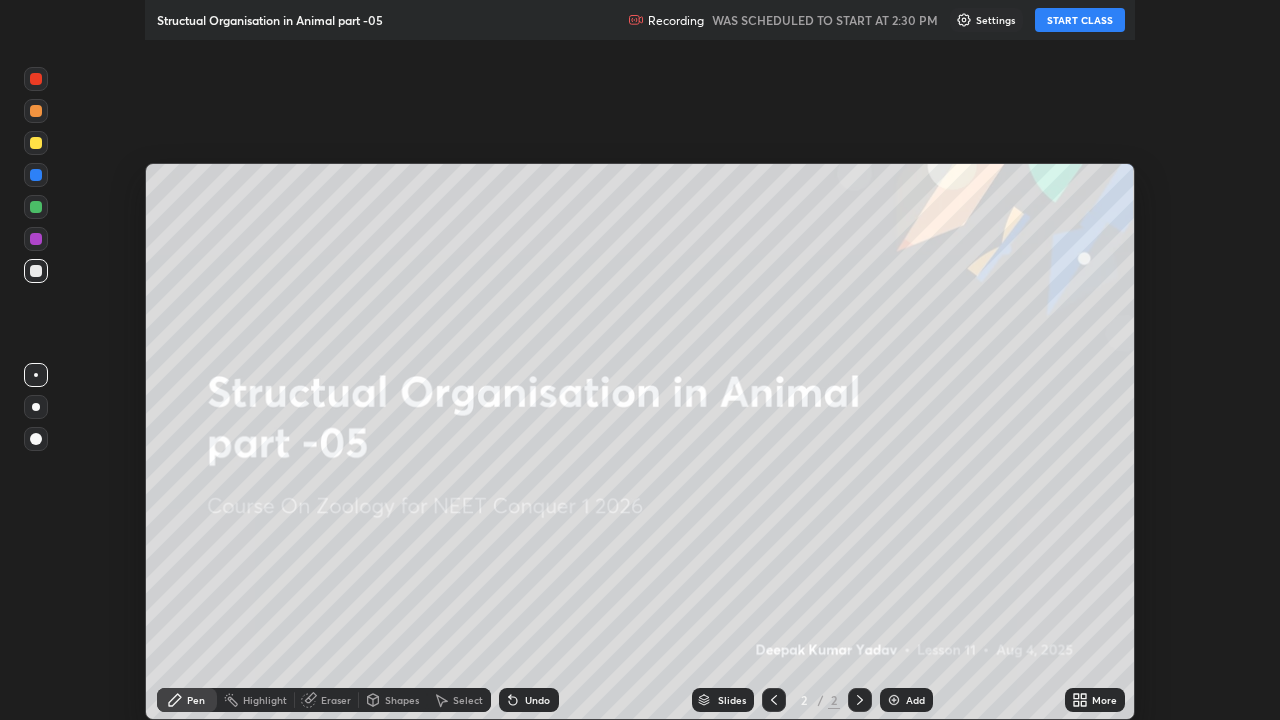 scroll, scrollTop: 99280, scrollLeft: 98720, axis: both 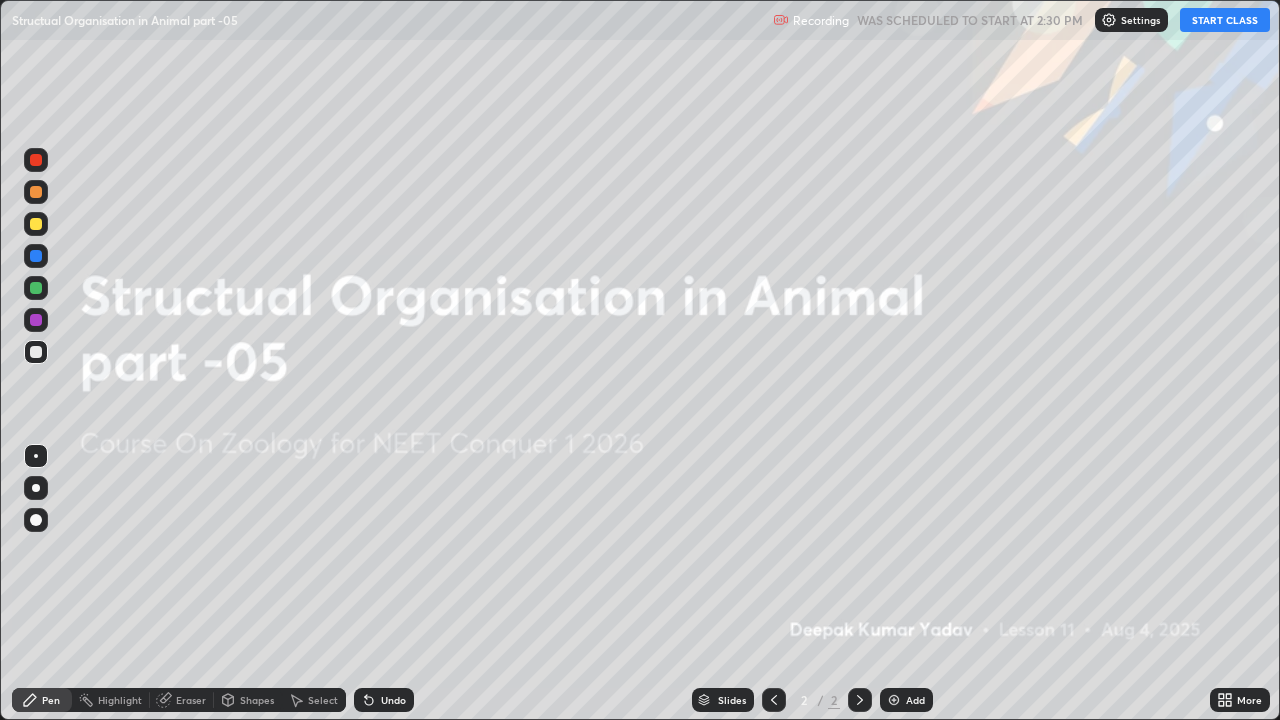 click at bounding box center (894, 700) 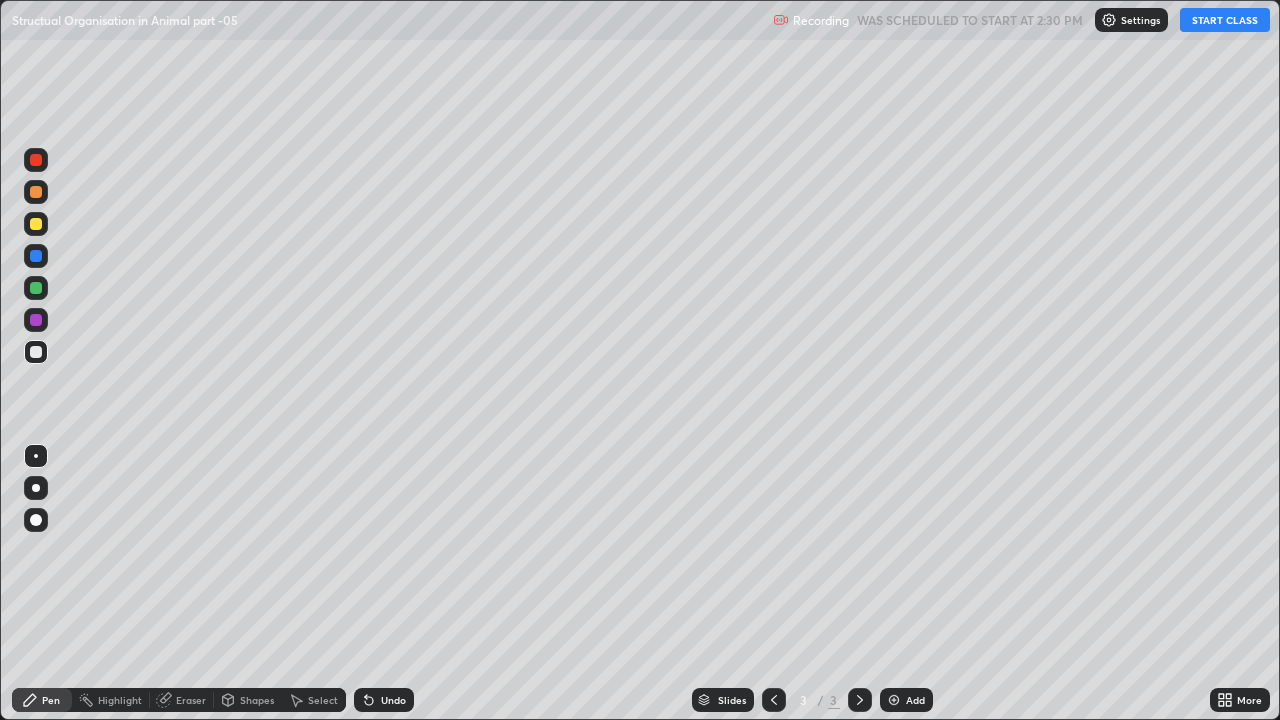 click on "Pen" at bounding box center (51, 700) 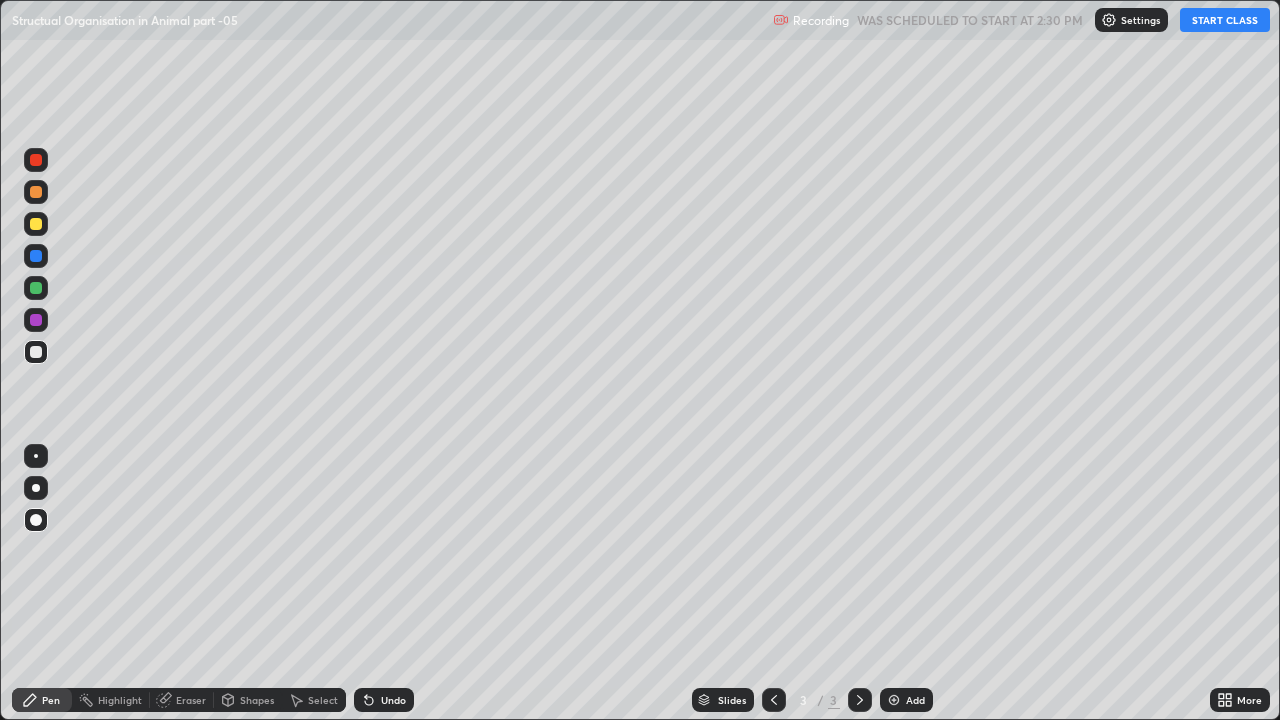 click on "START CLASS" at bounding box center (1225, 20) 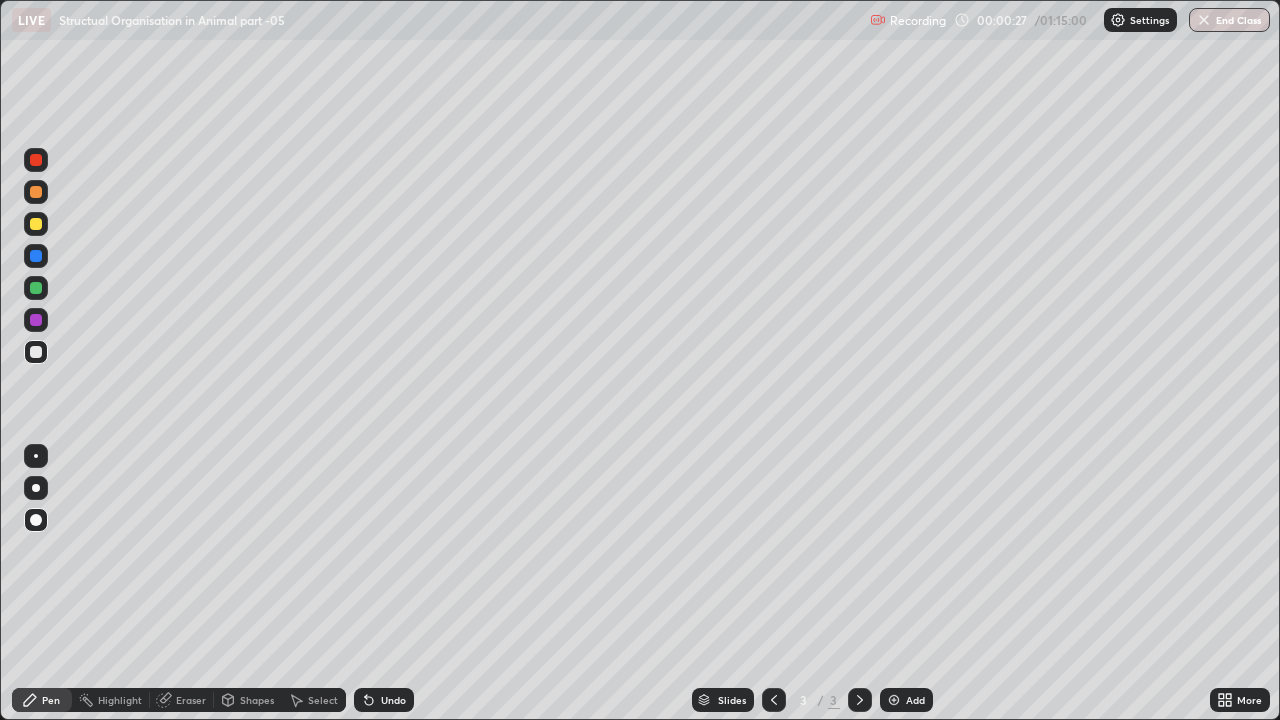 click at bounding box center (894, 700) 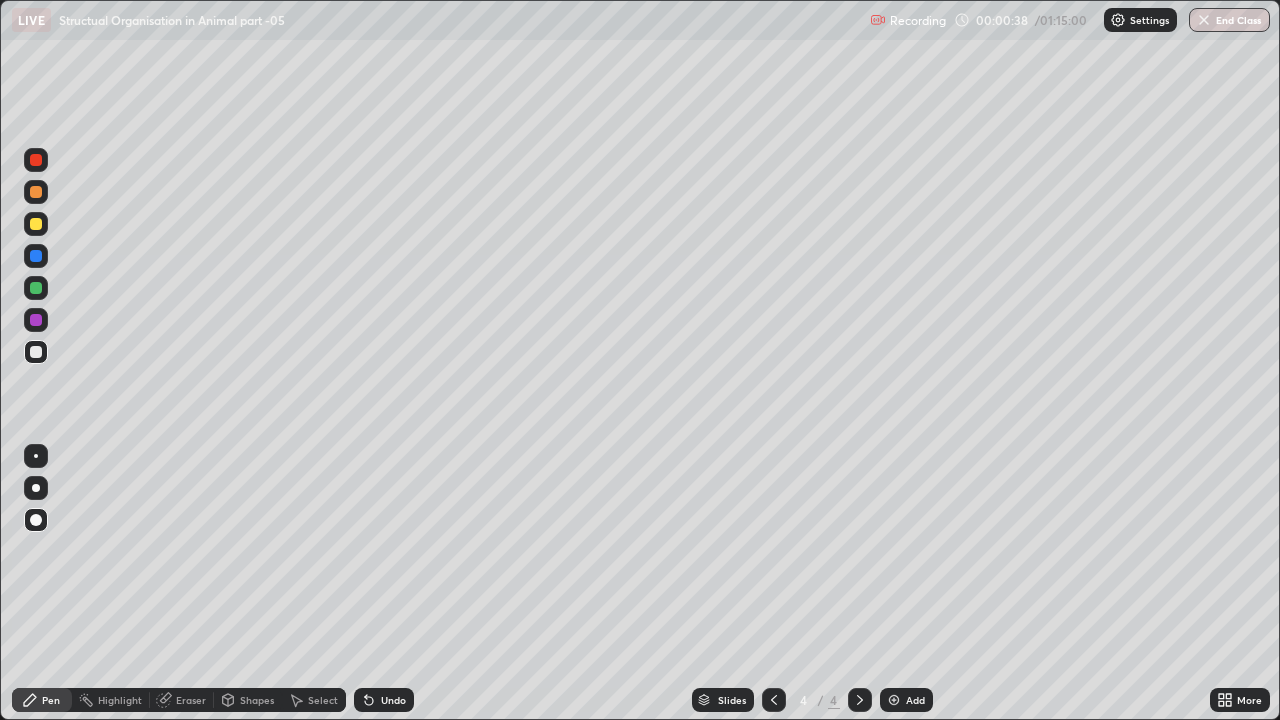 click at bounding box center (36, 224) 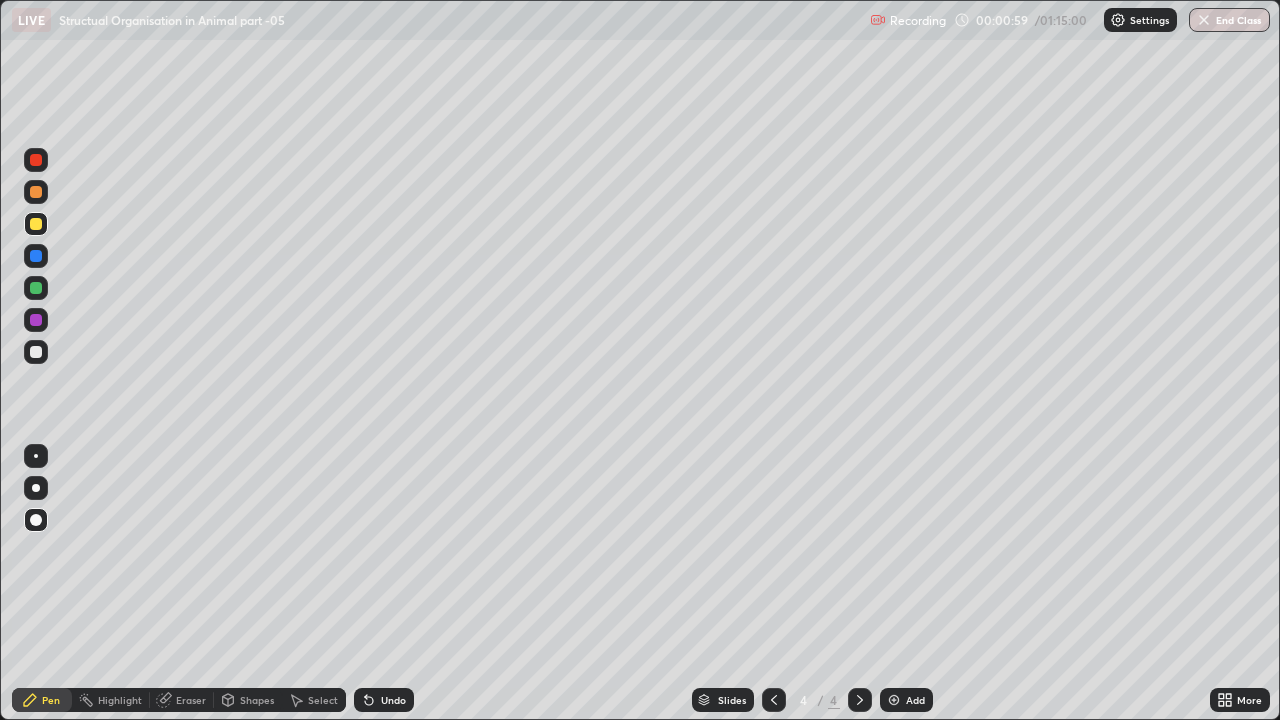 click 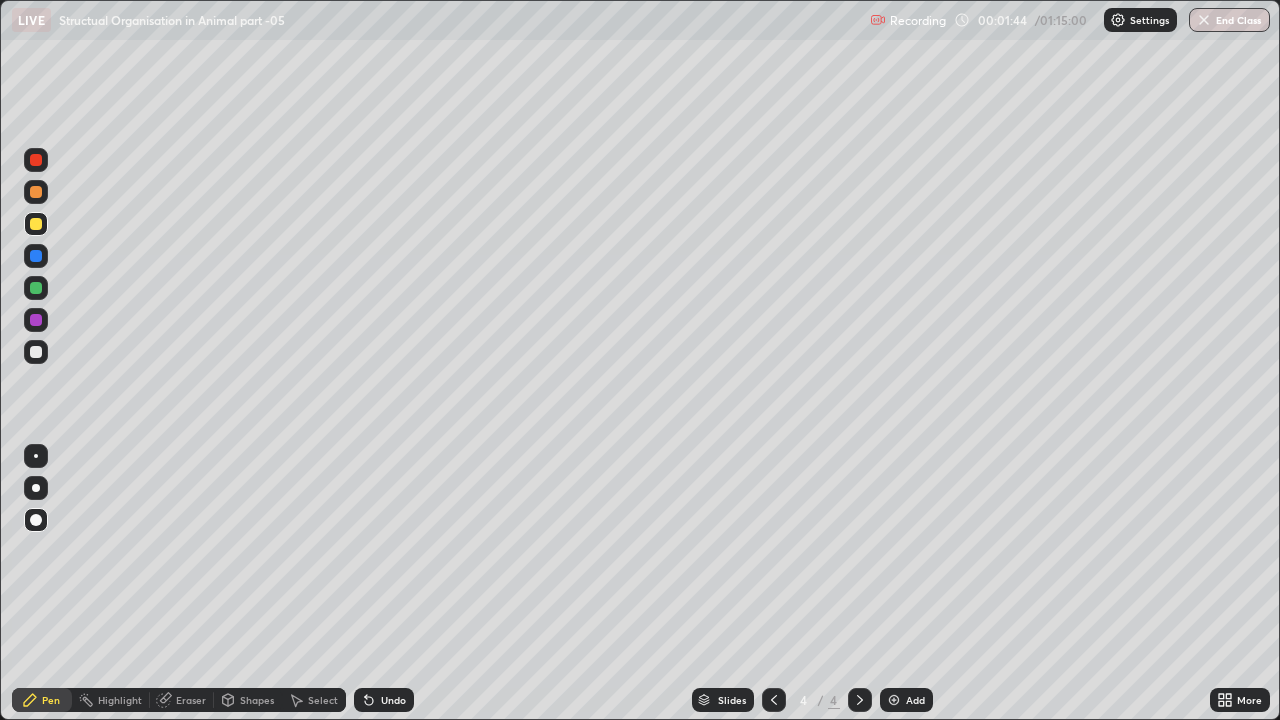 click at bounding box center (36, 288) 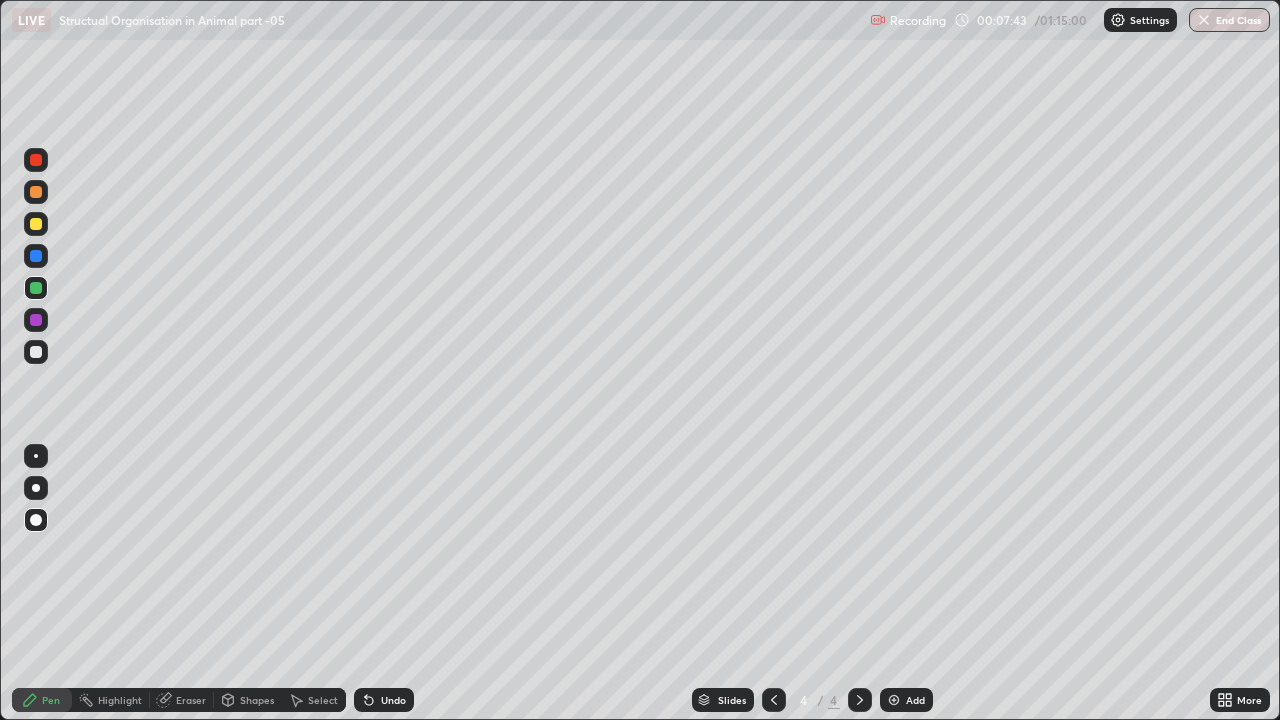 click at bounding box center [894, 700] 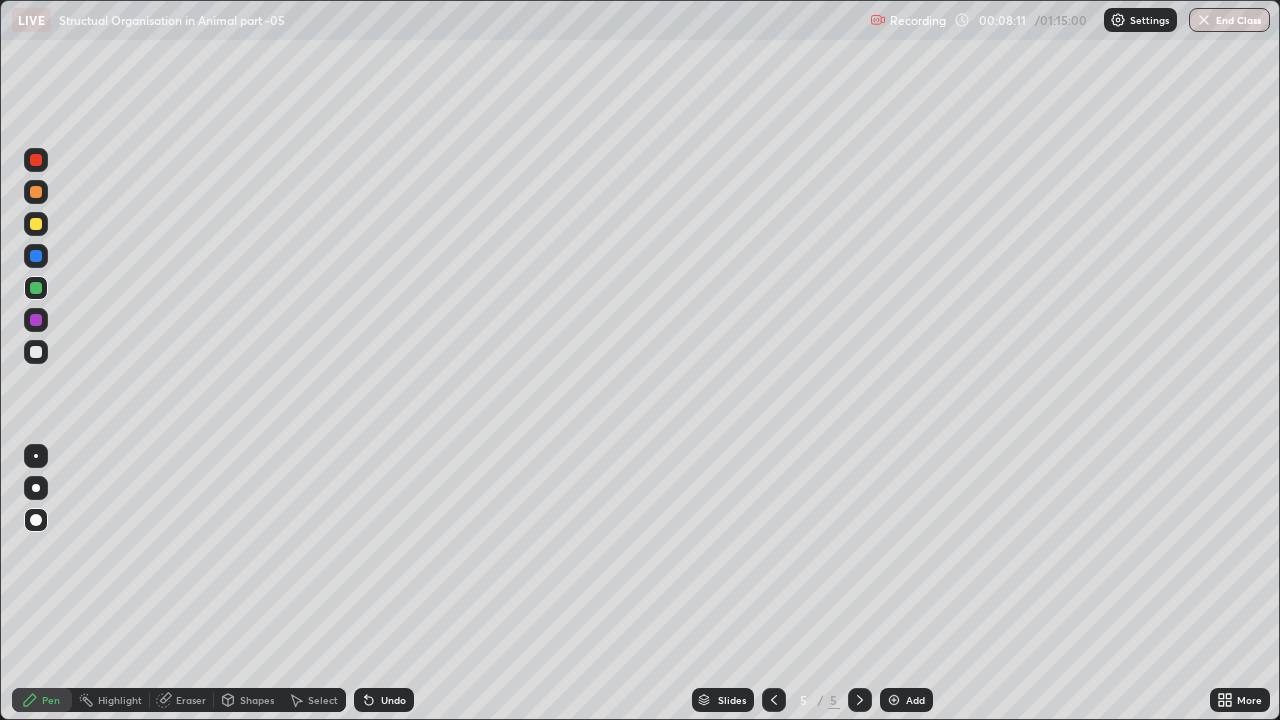 click 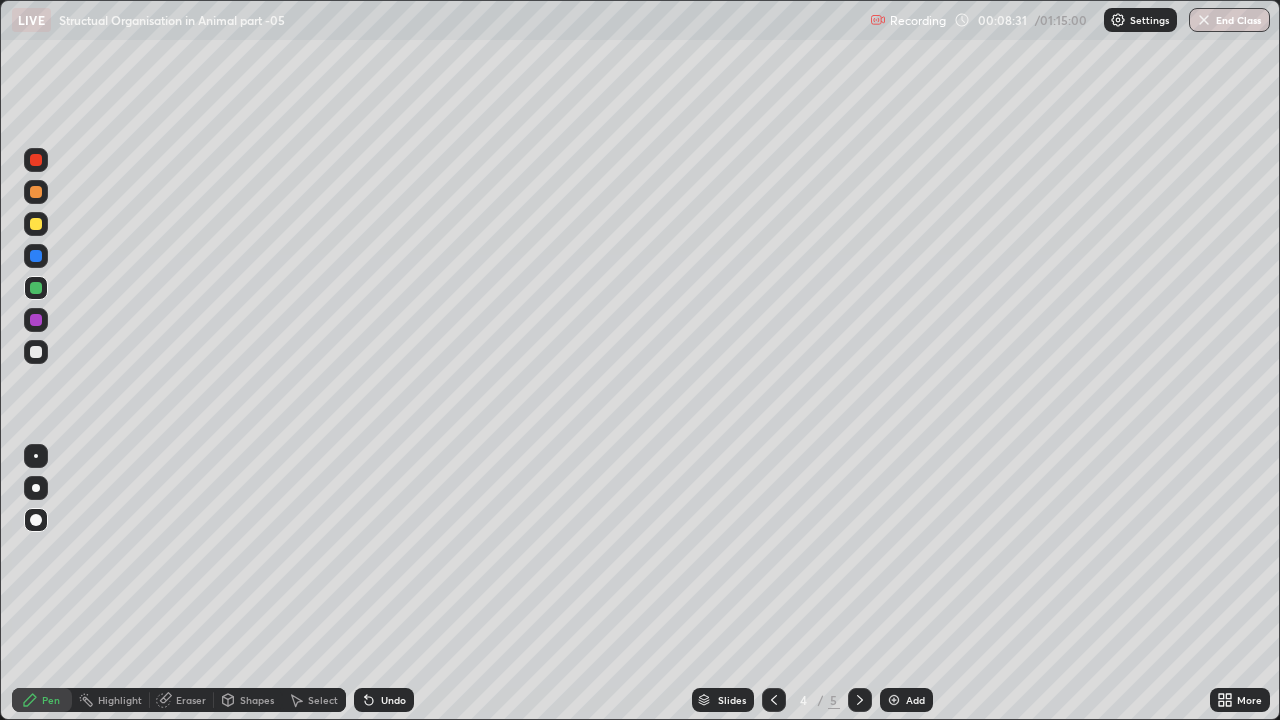click at bounding box center (36, 160) 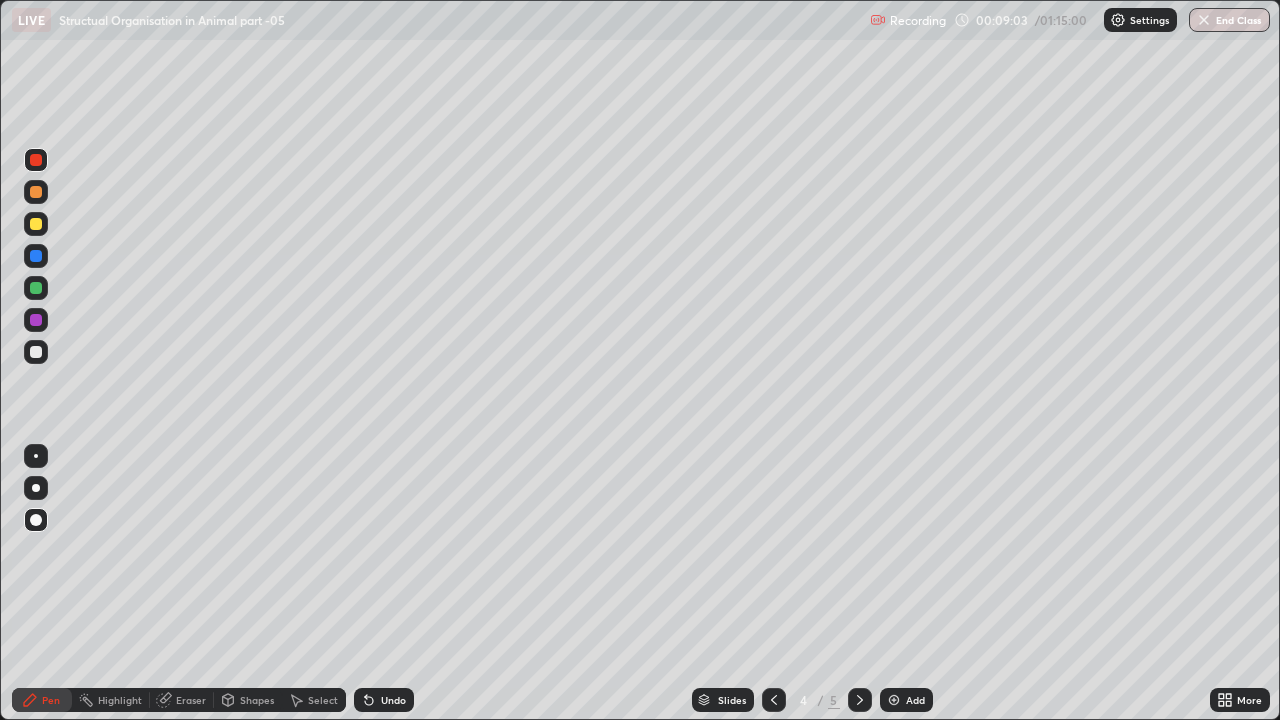 click at bounding box center (894, 700) 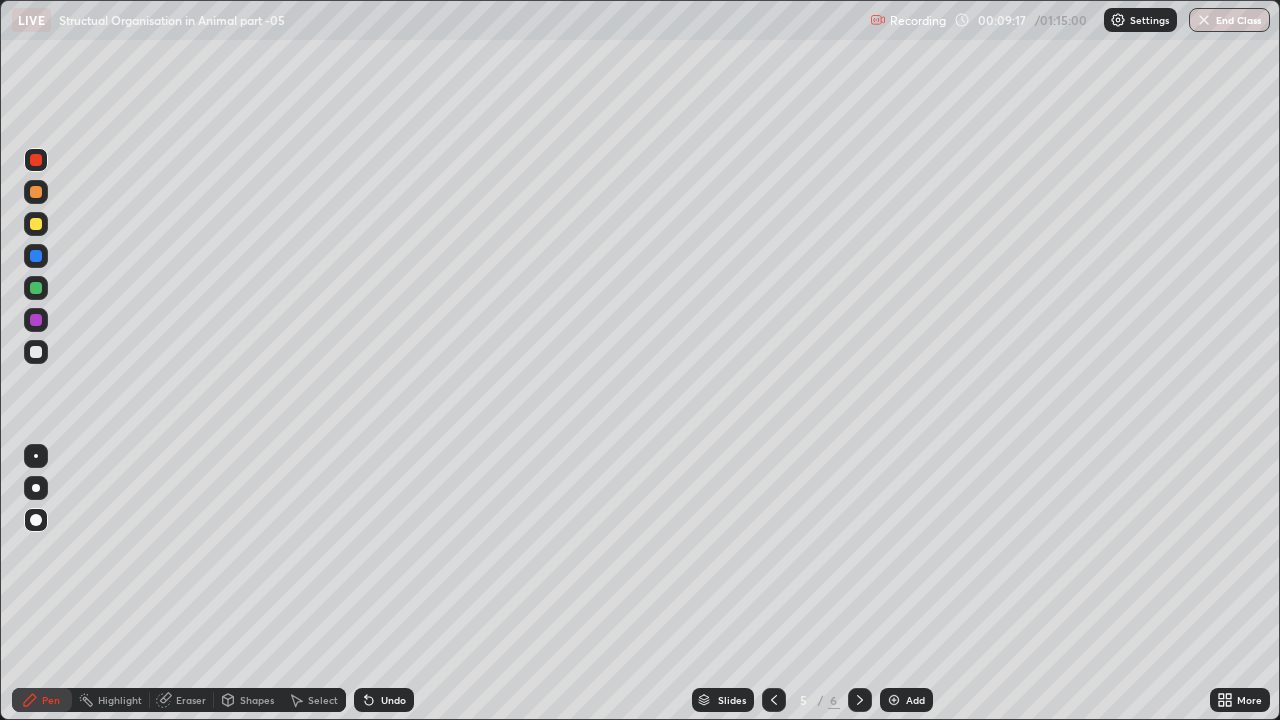 click at bounding box center [36, 224] 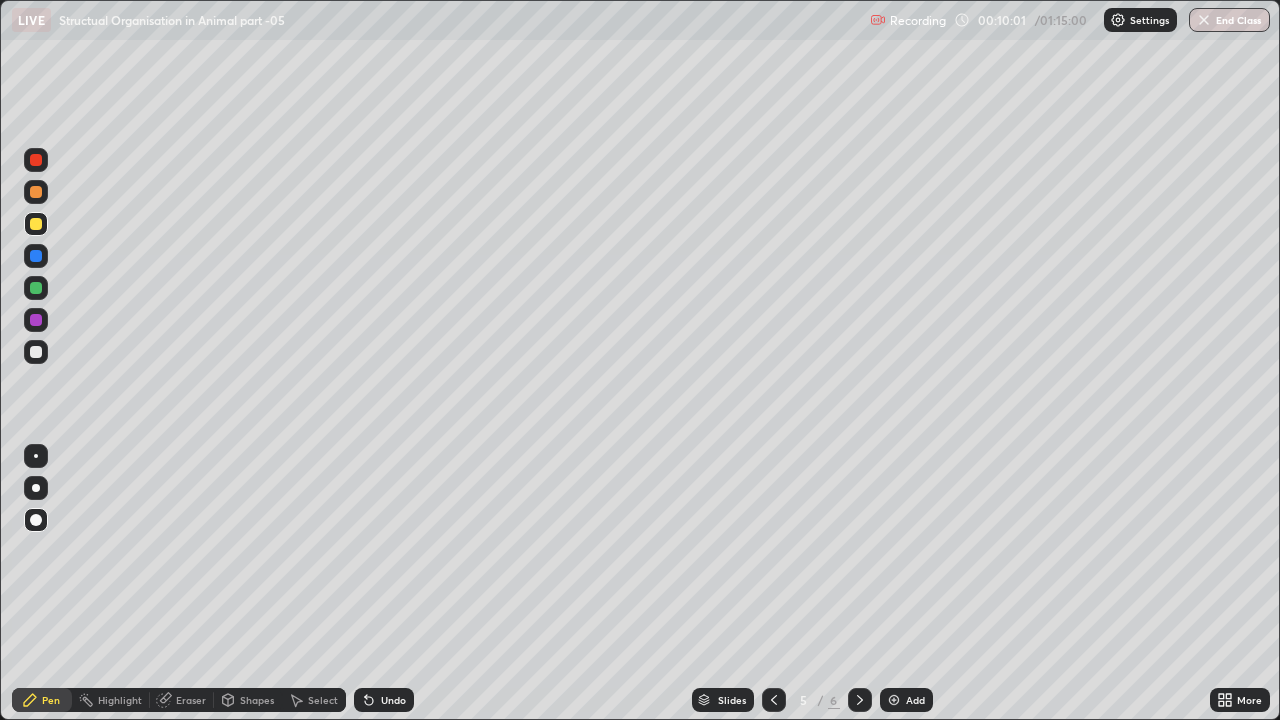 click at bounding box center (36, 160) 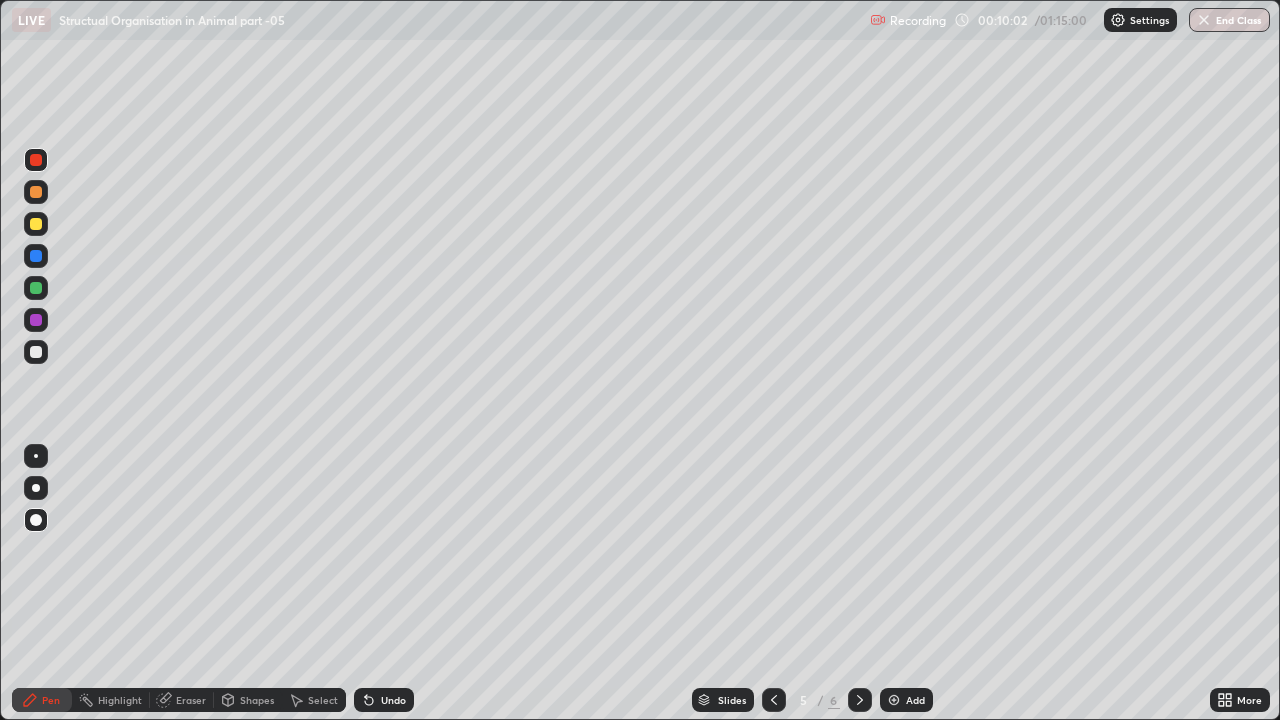 click at bounding box center [36, 256] 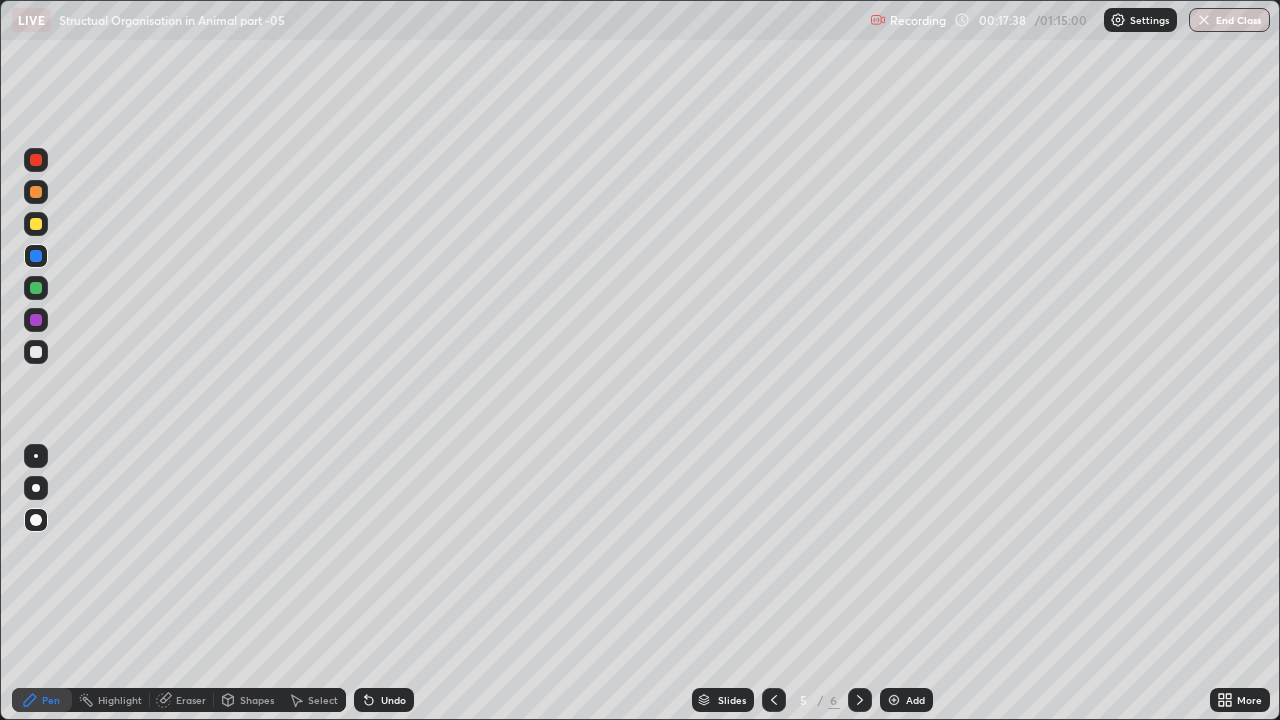click 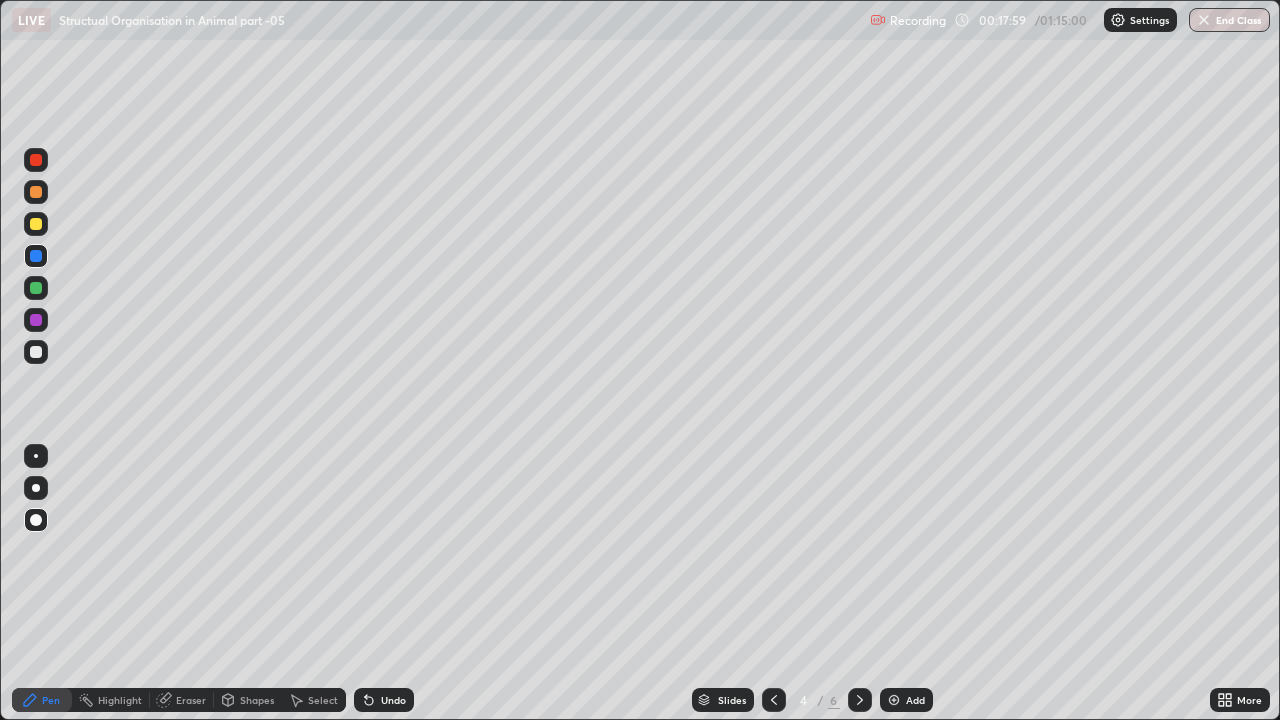 click at bounding box center (894, 700) 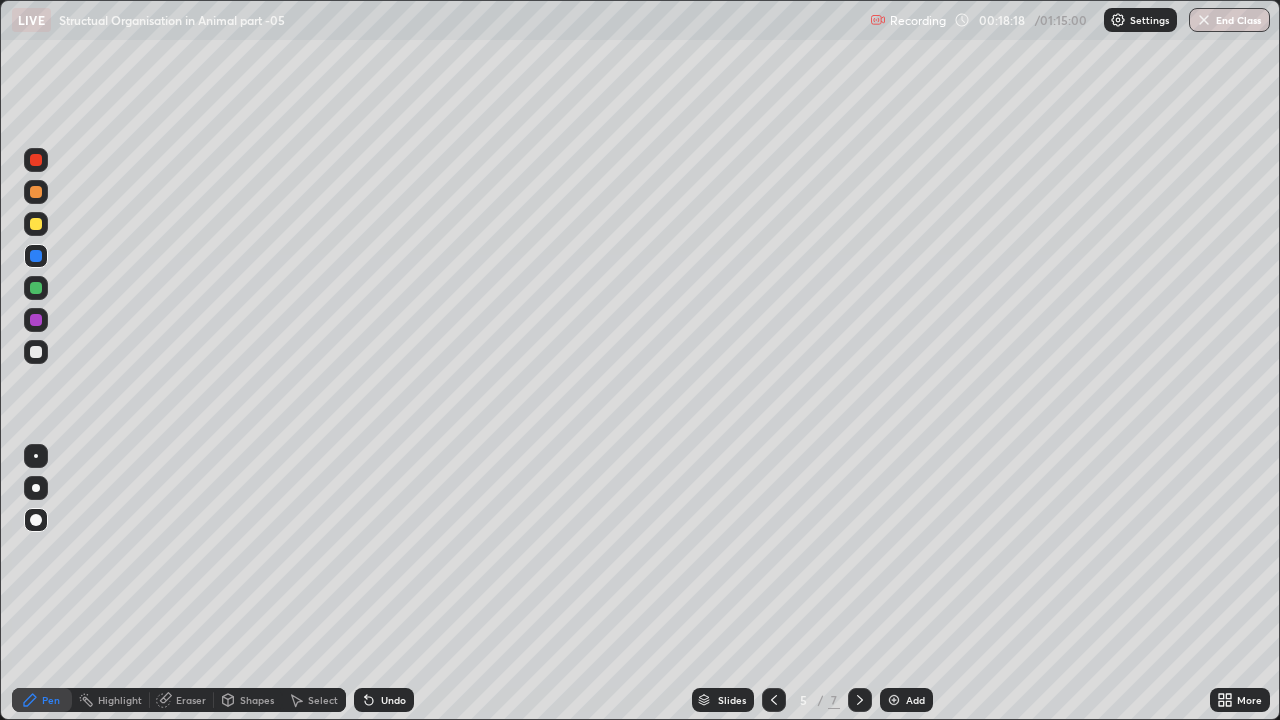 click at bounding box center (894, 700) 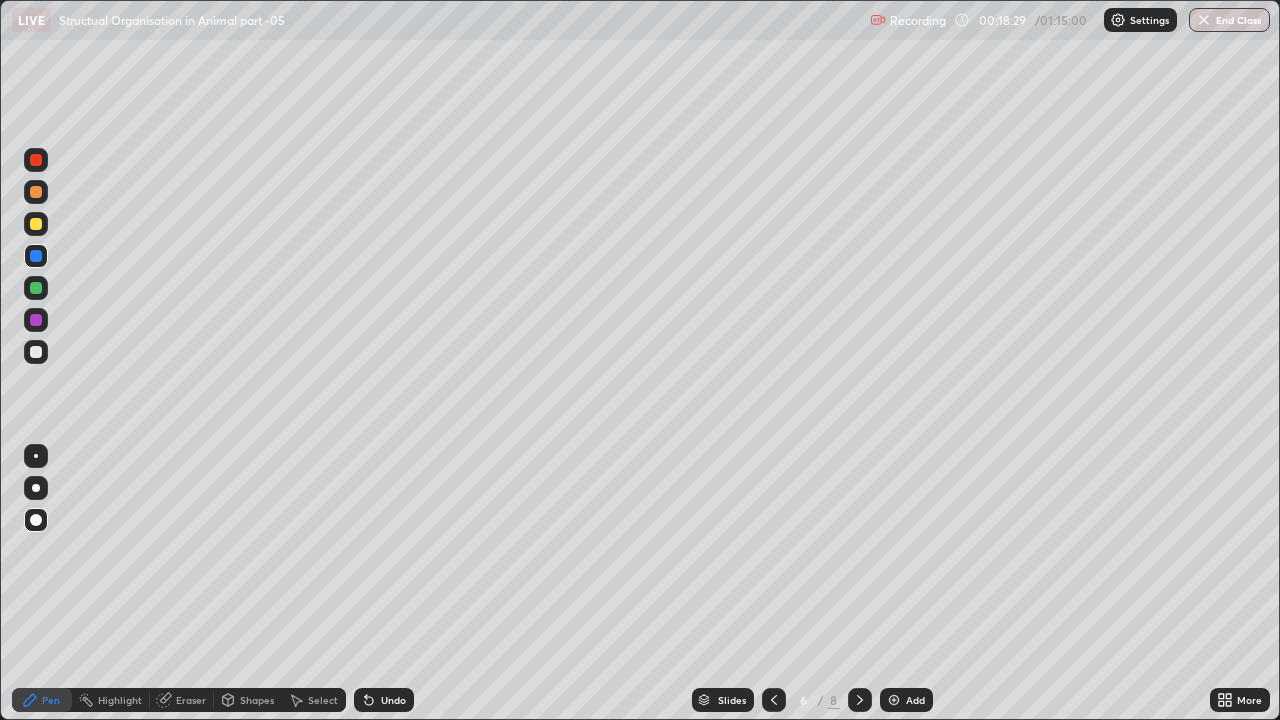 click at bounding box center (36, 288) 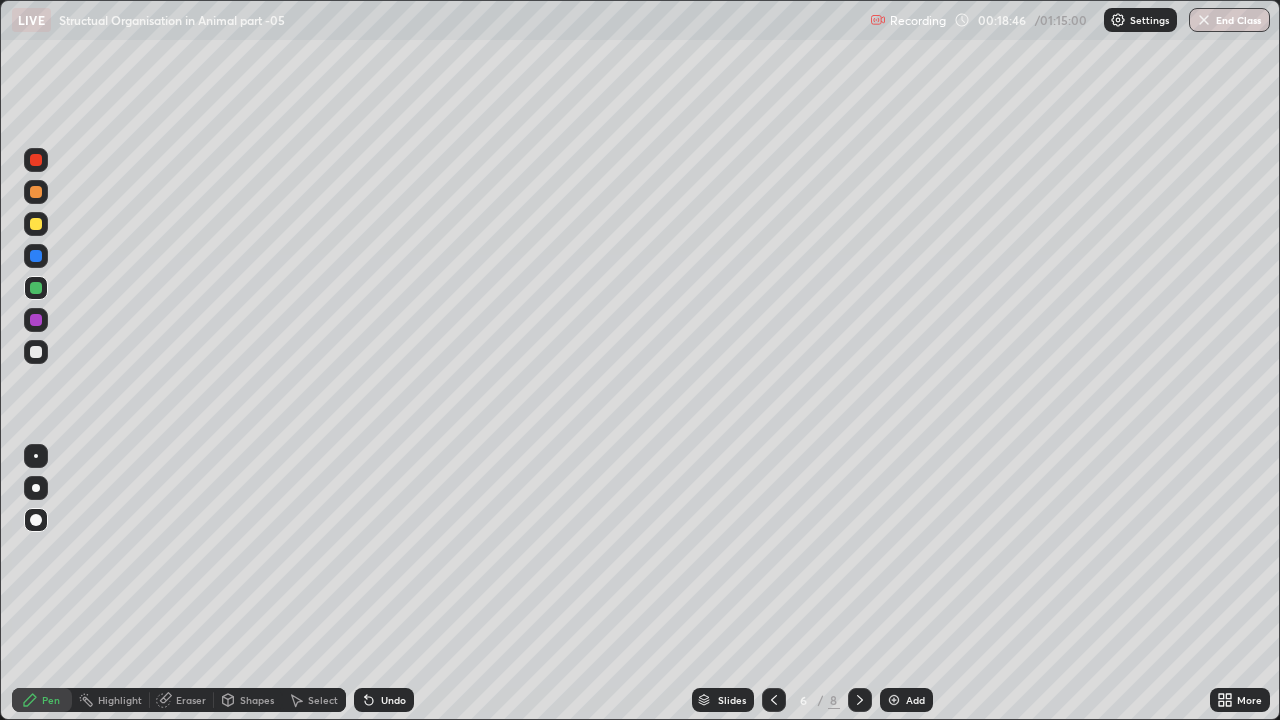 click at bounding box center (36, 224) 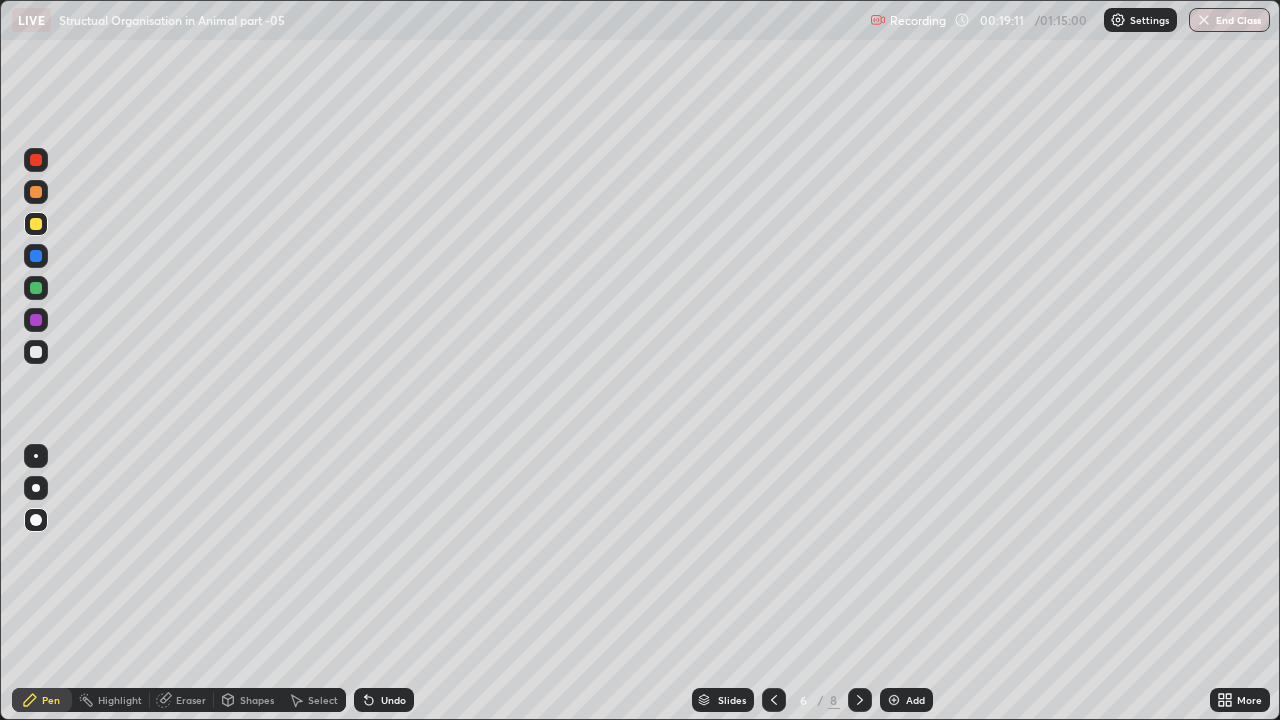 click at bounding box center (36, 160) 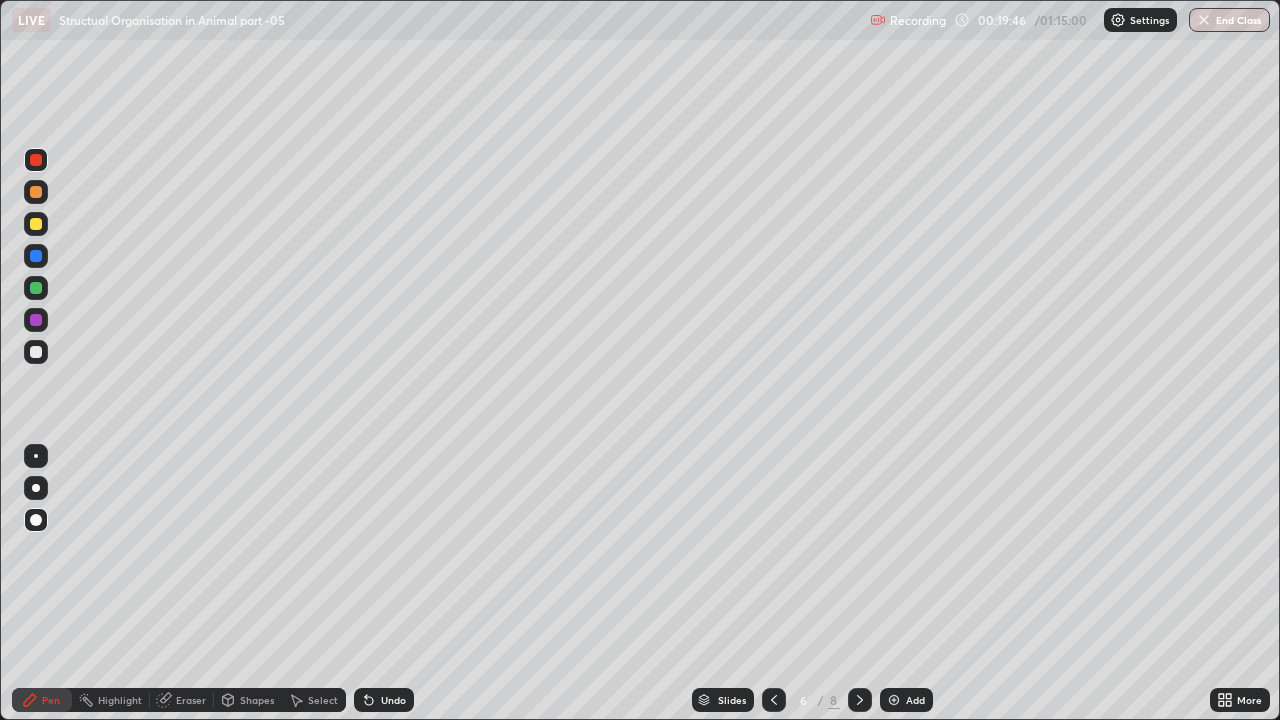 click at bounding box center [36, 192] 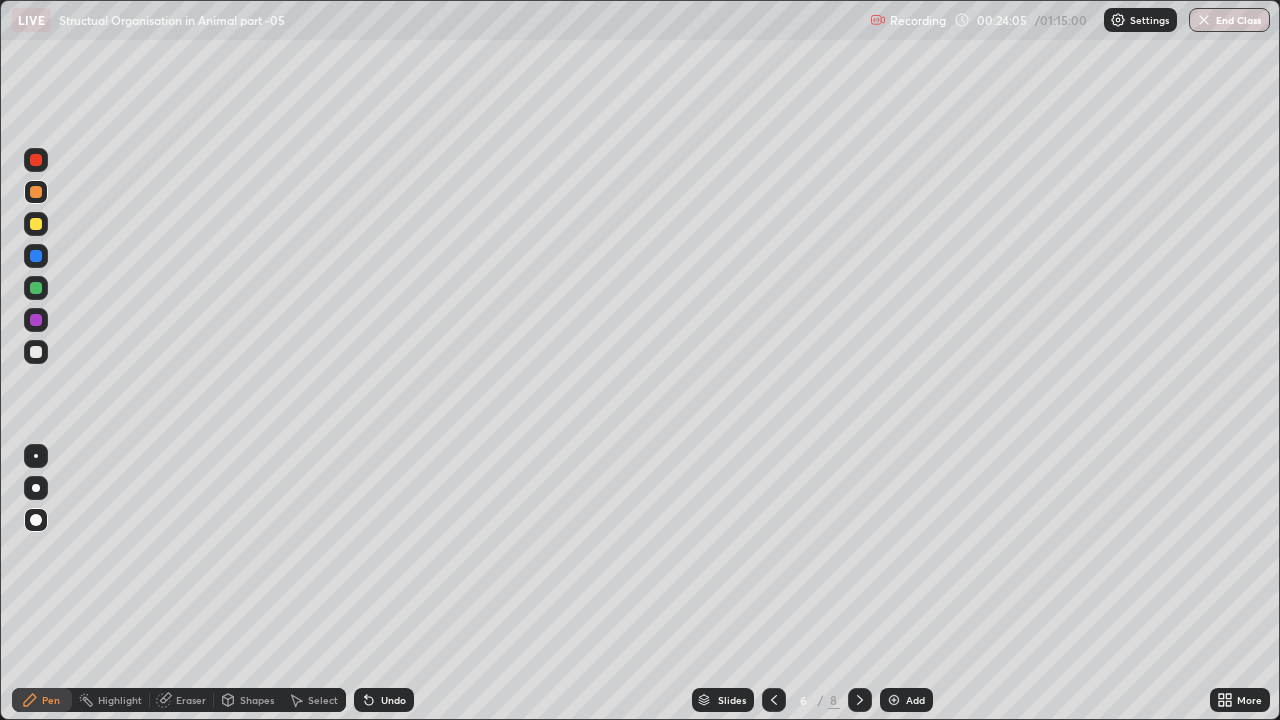 click at bounding box center (774, 700) 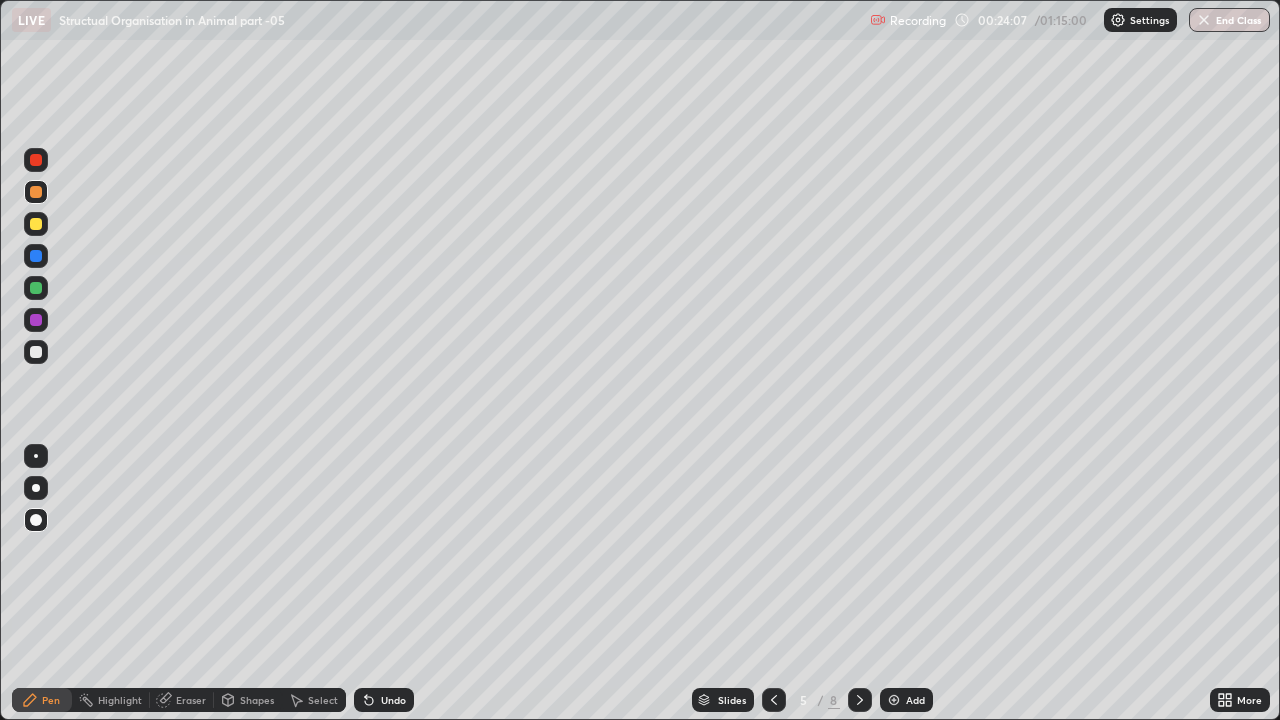 click 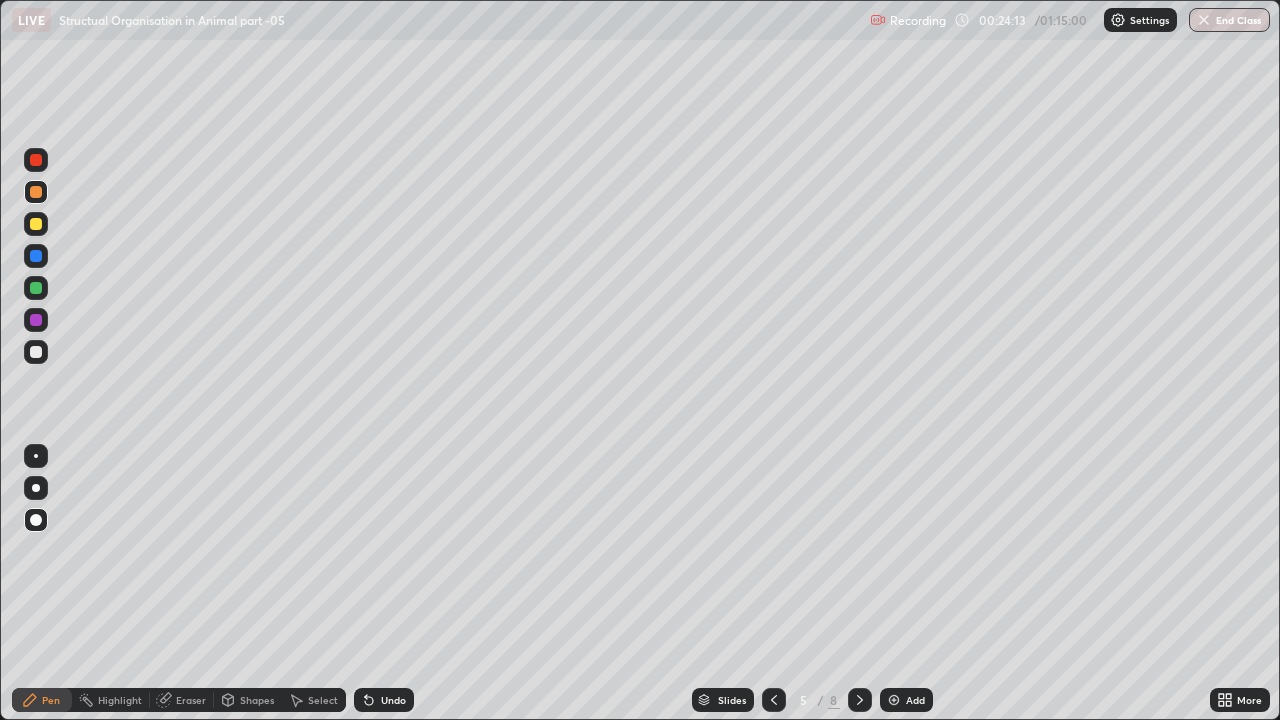 click 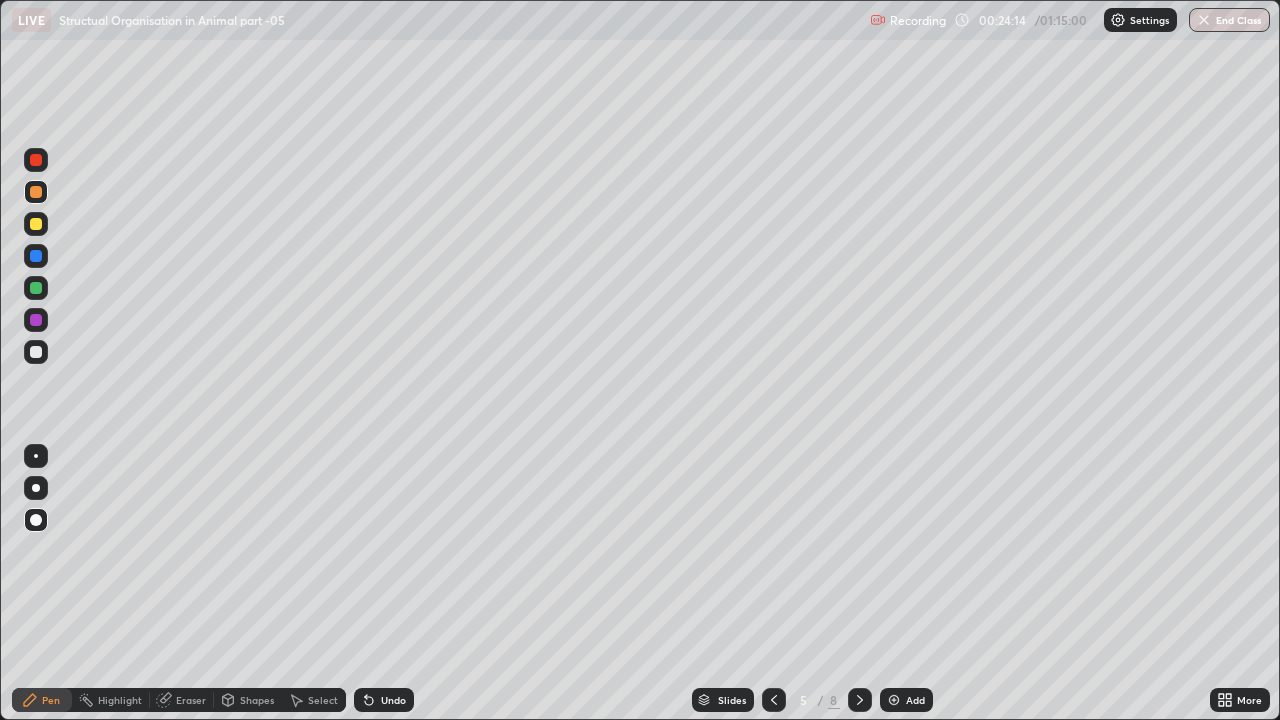 click 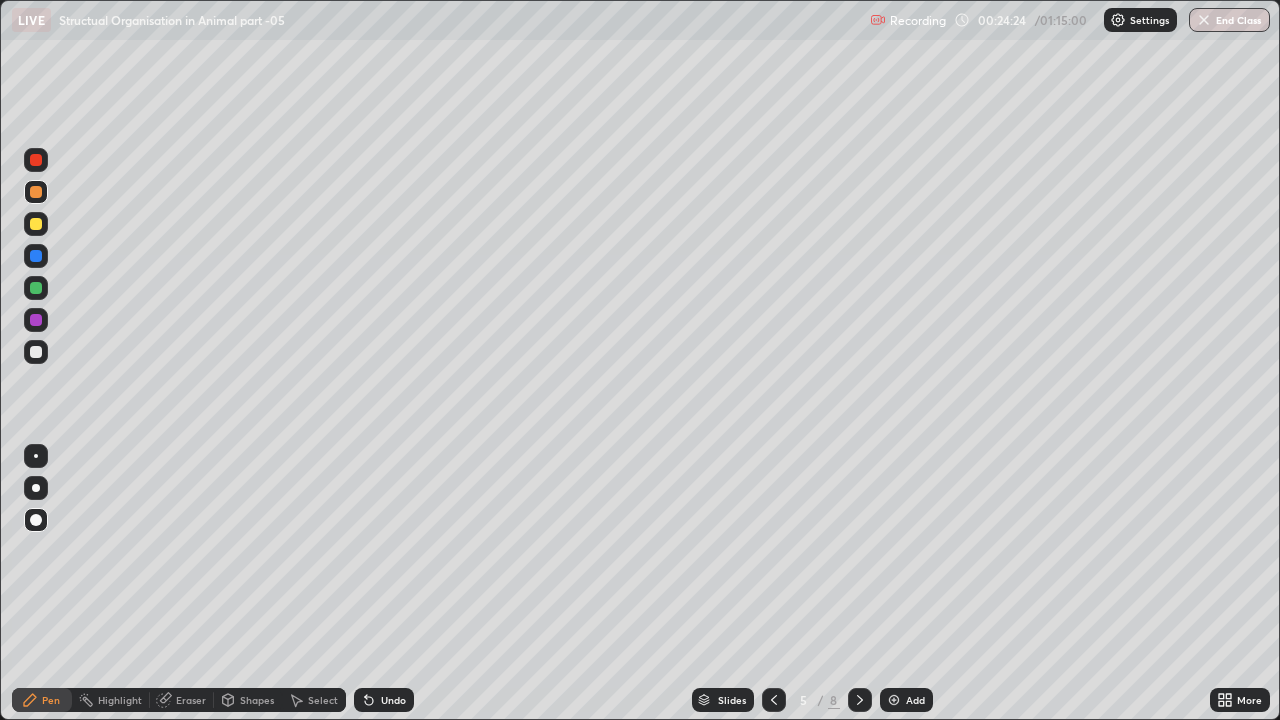 click at bounding box center [36, 320] 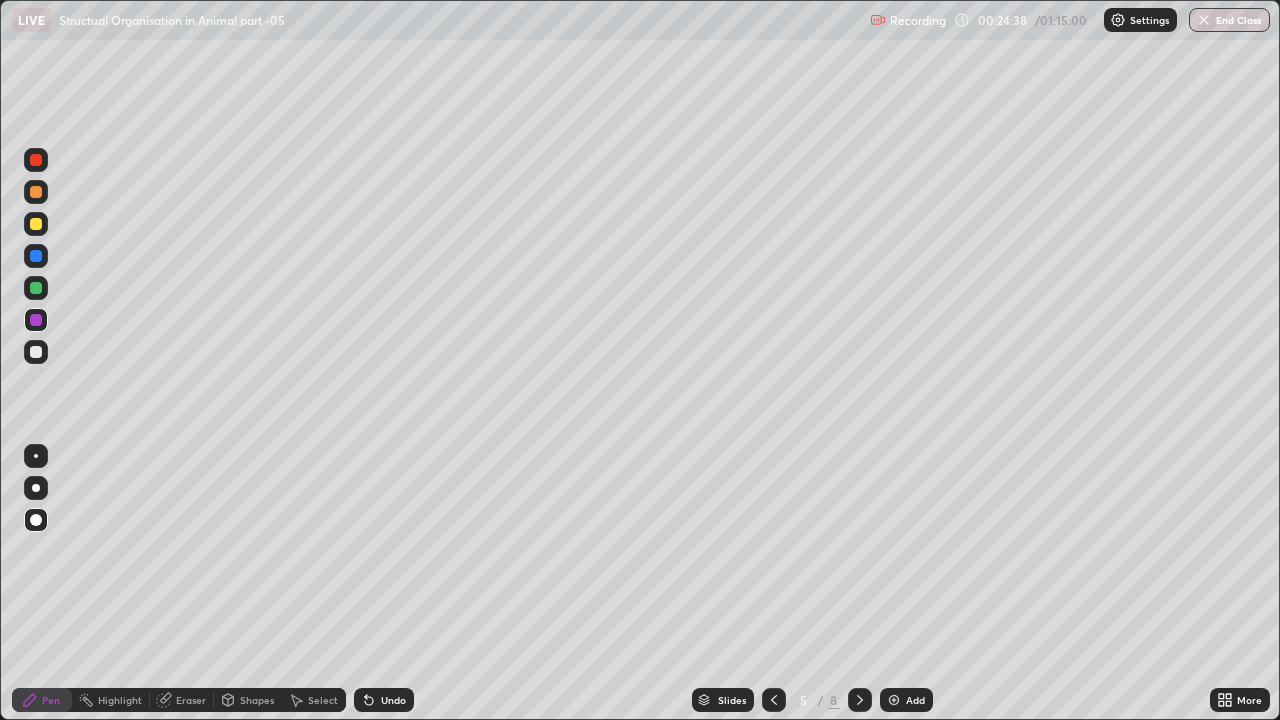 click 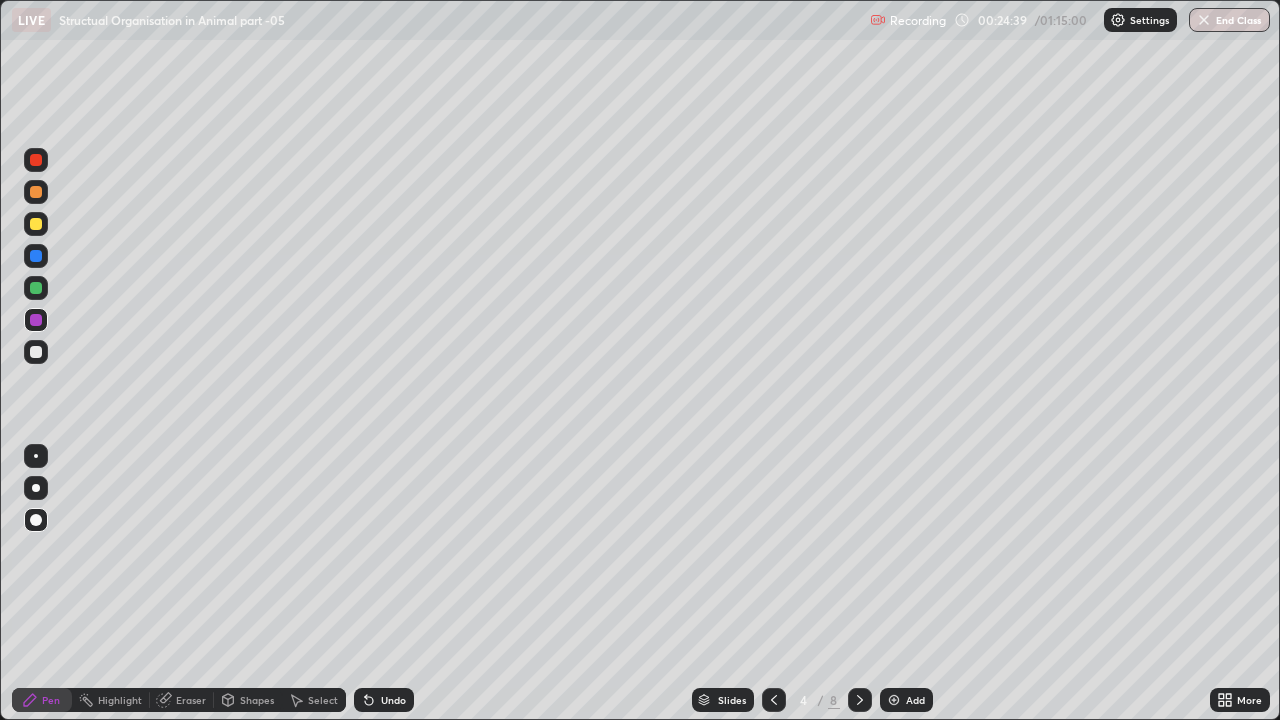 click at bounding box center (860, 700) 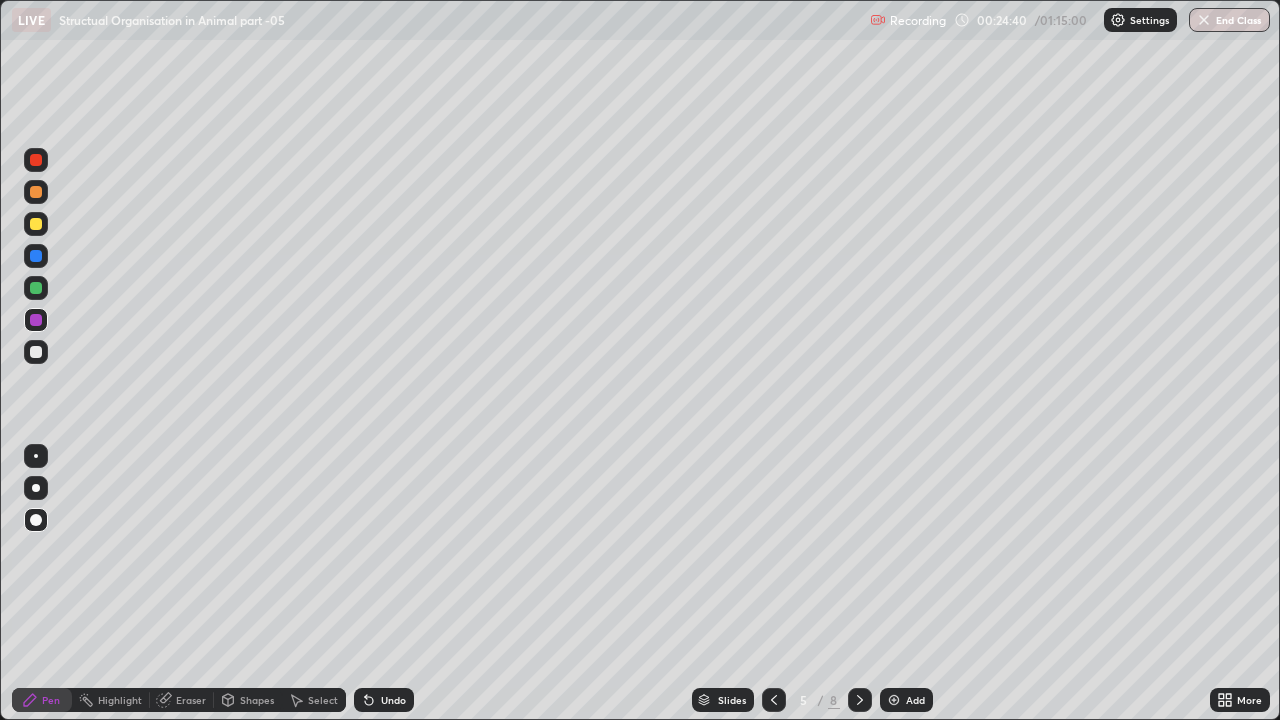 click 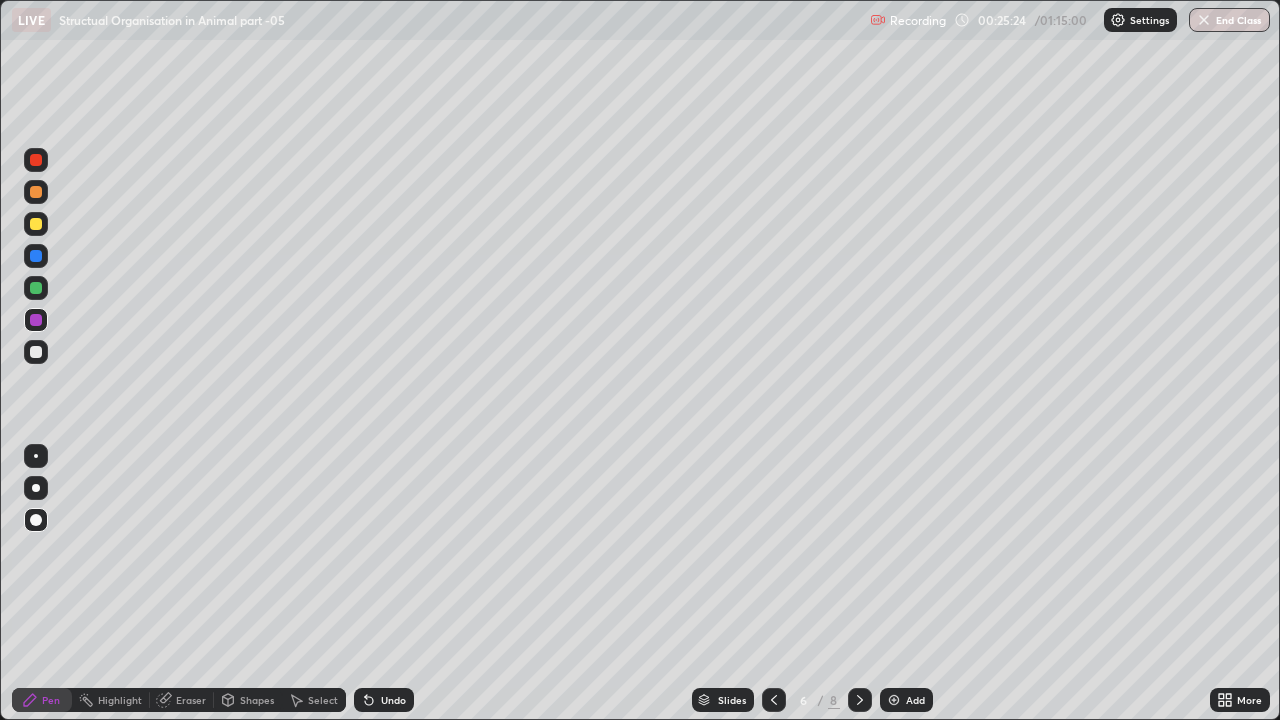 click at bounding box center (860, 700) 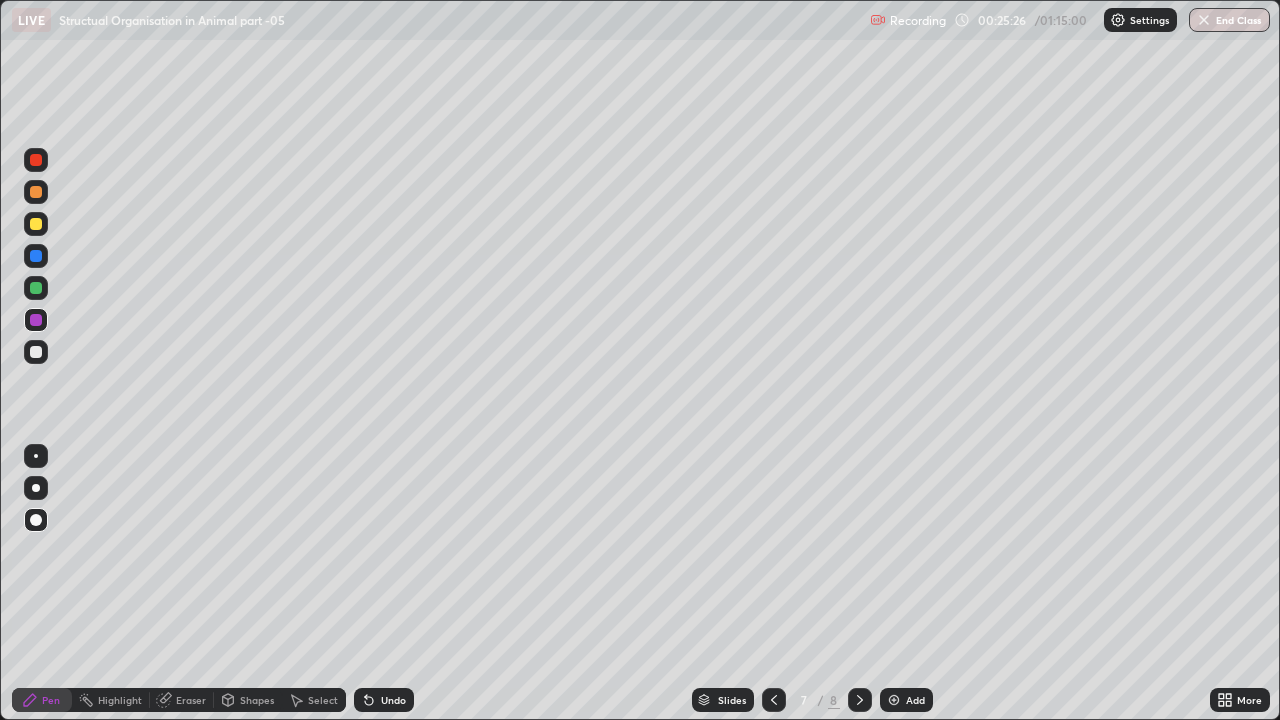 click 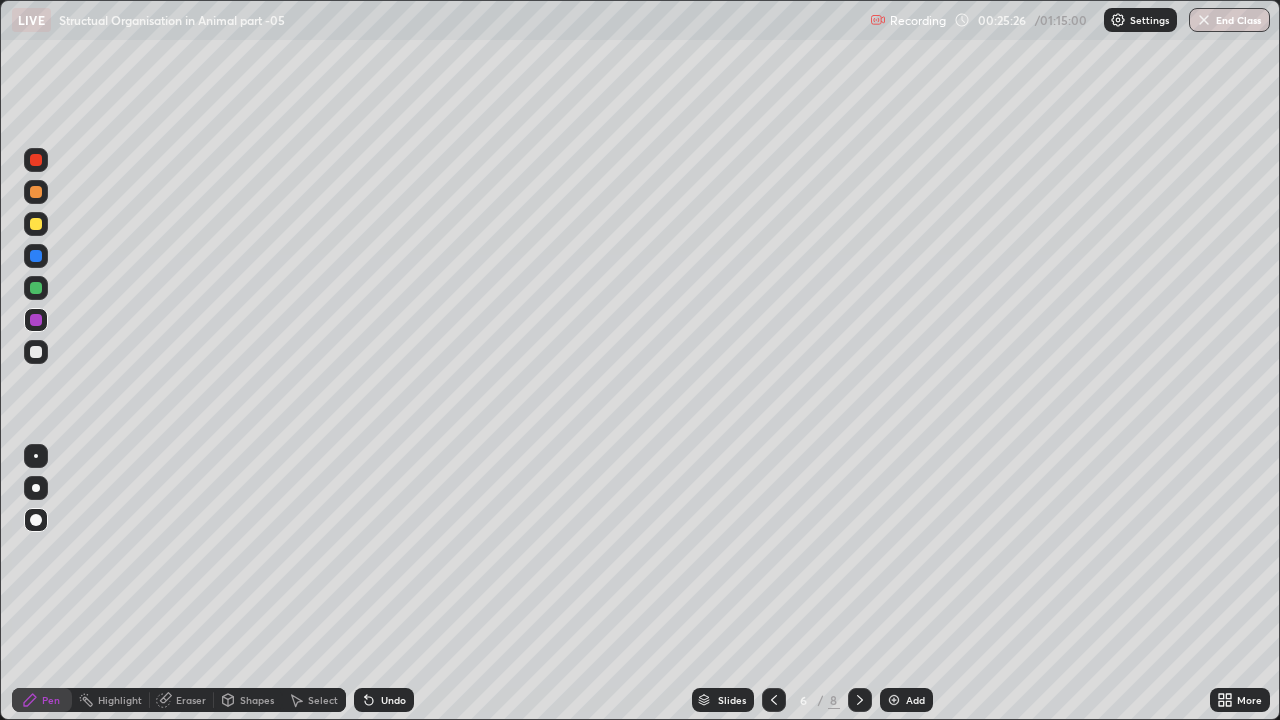 click 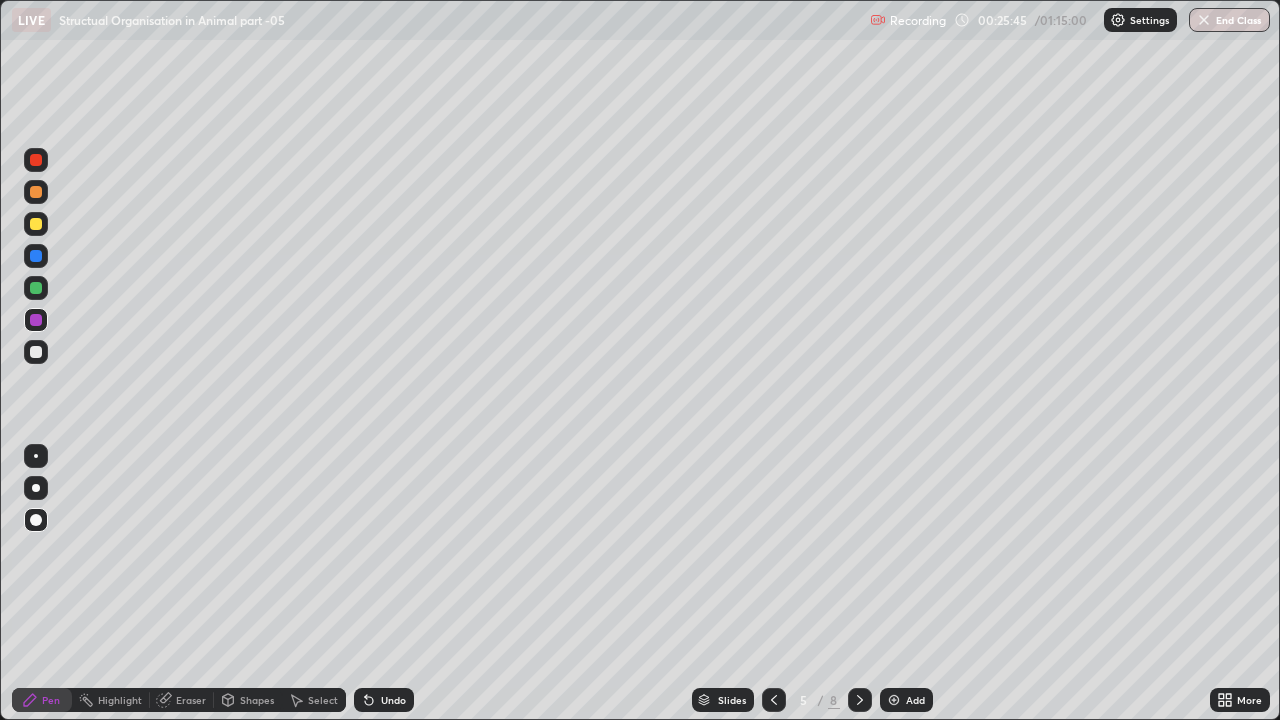 click at bounding box center [36, 288] 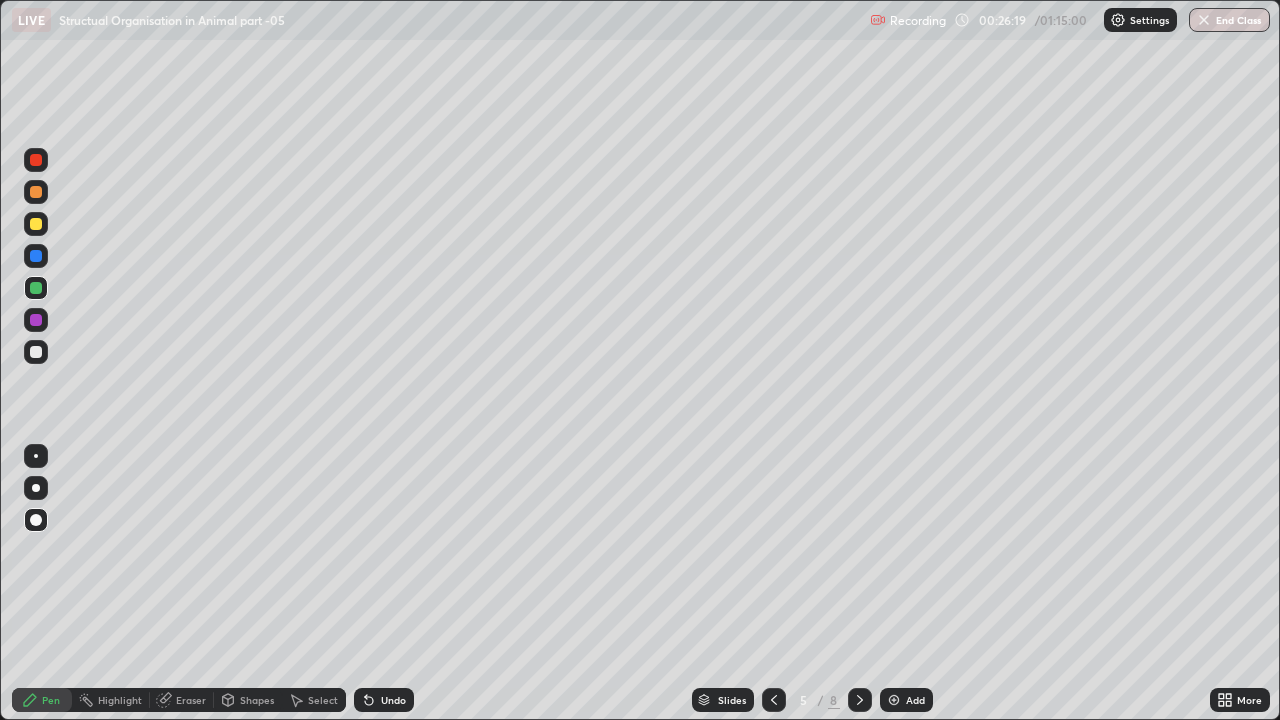 click at bounding box center [36, 224] 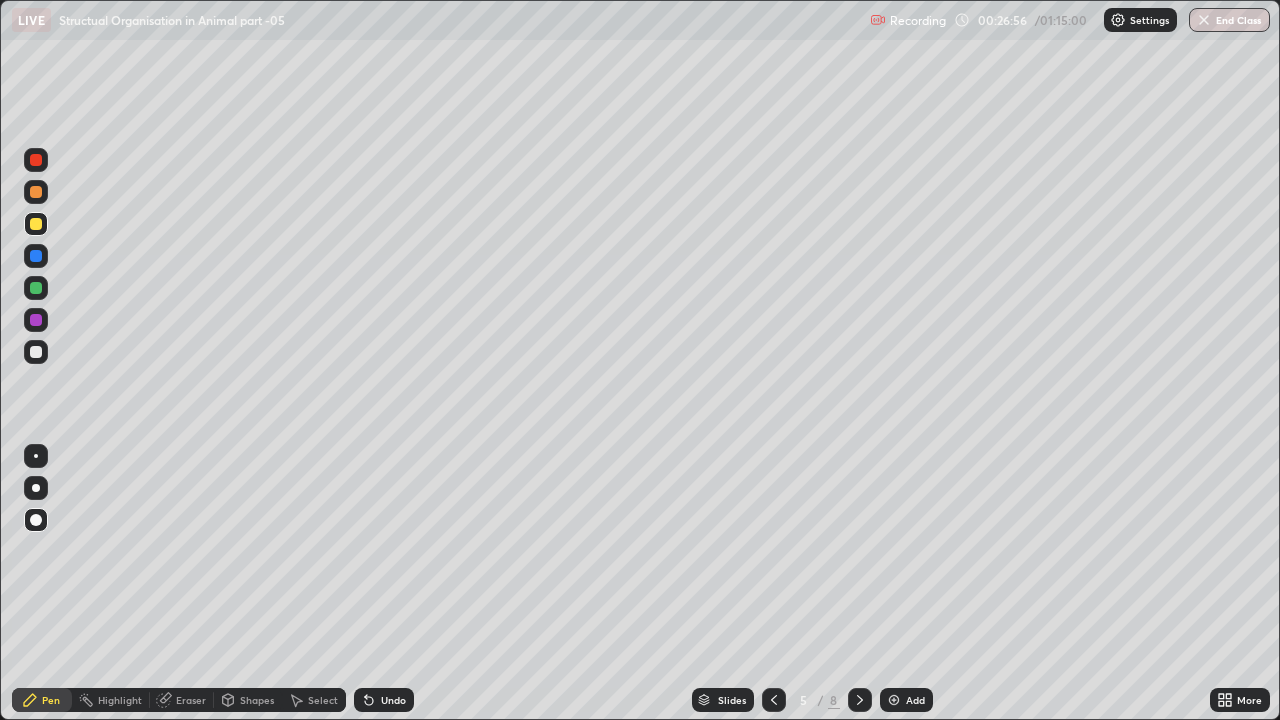 click at bounding box center [36, 256] 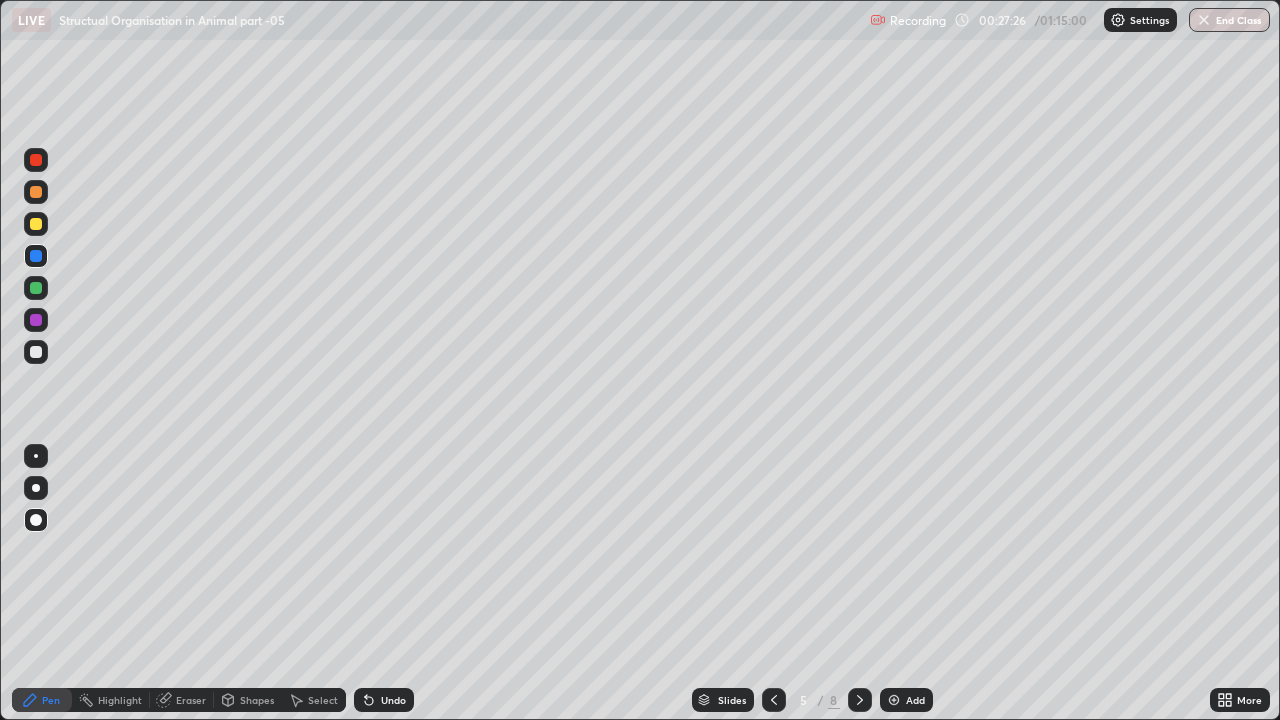 click at bounding box center (36, 320) 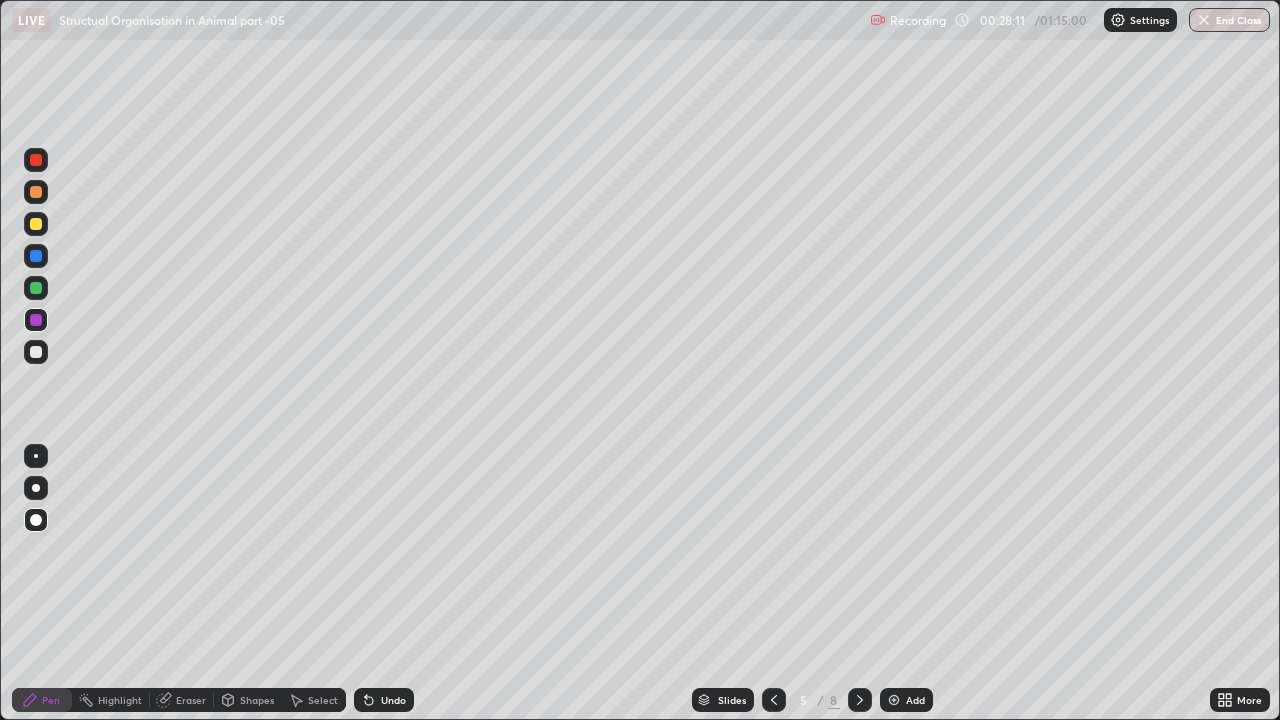 click at bounding box center (36, 352) 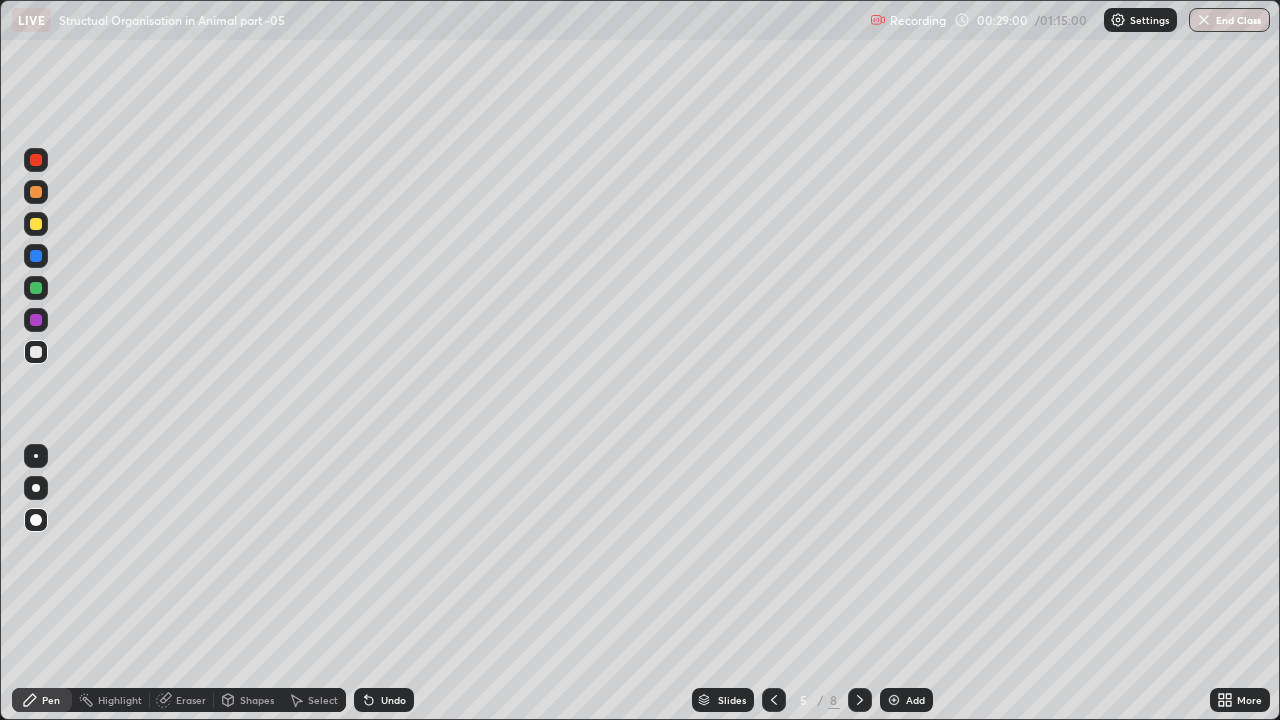 click at bounding box center [36, 160] 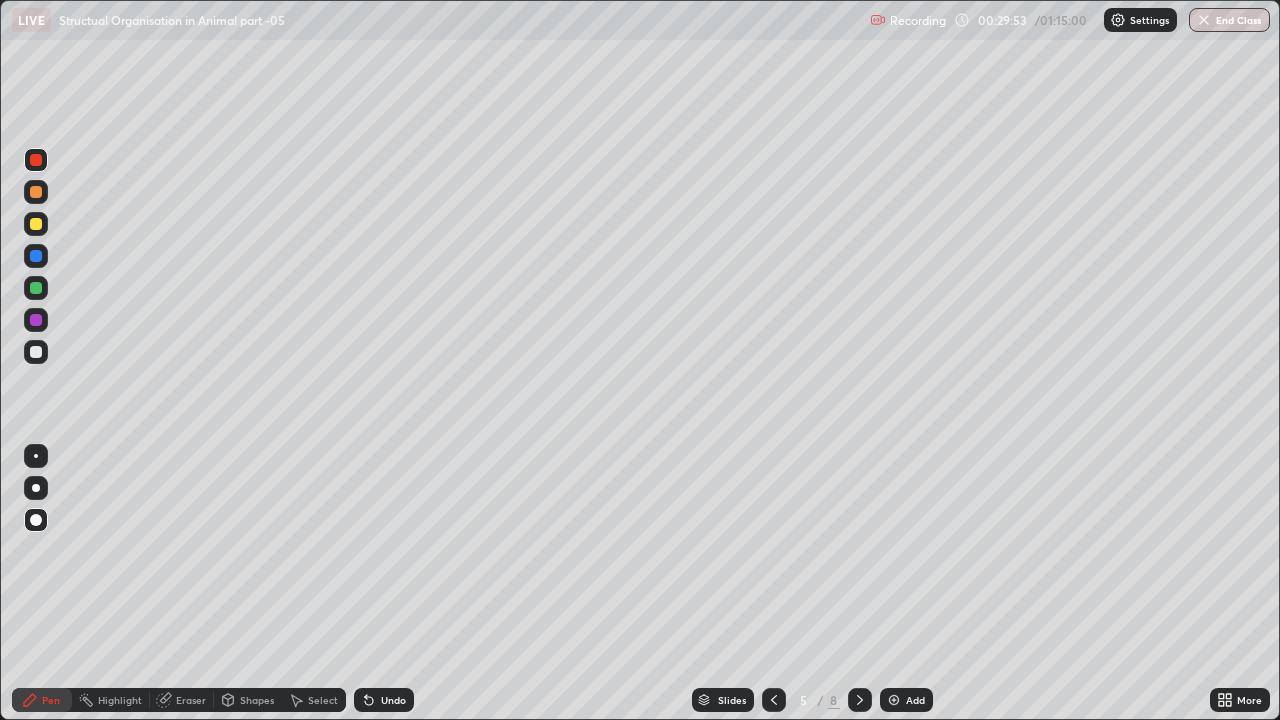 click at bounding box center [36, 288] 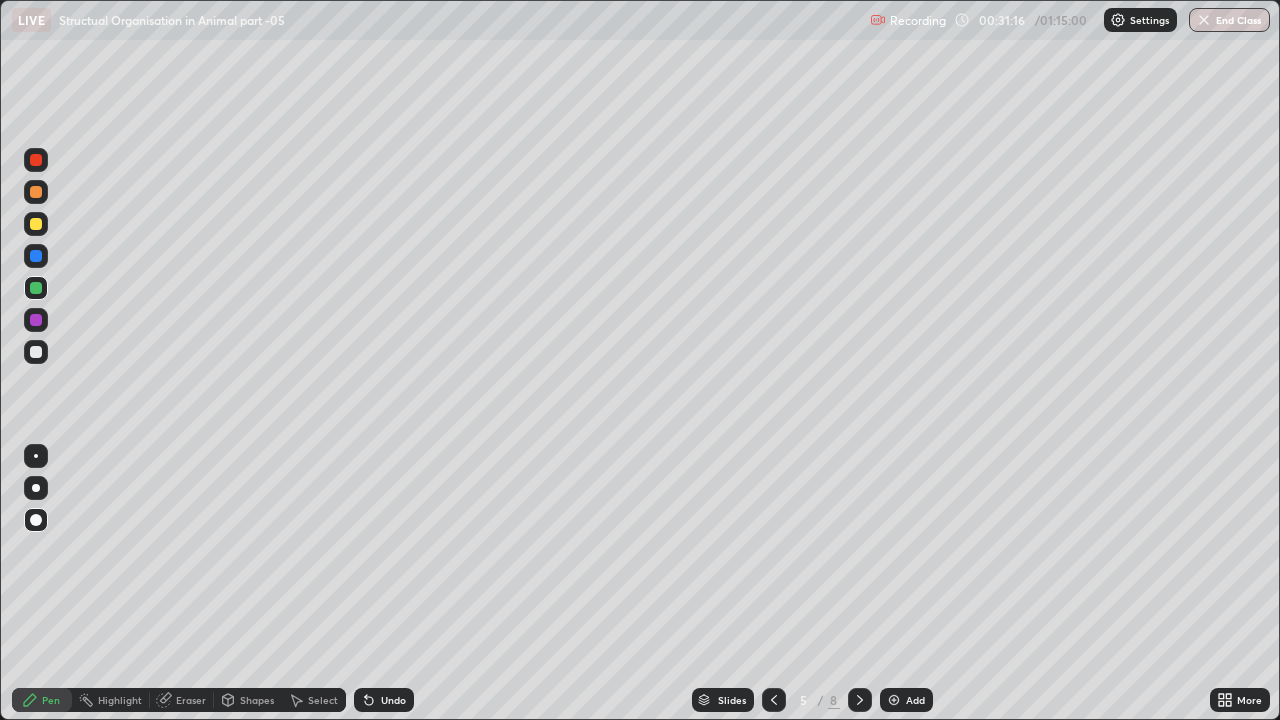 click 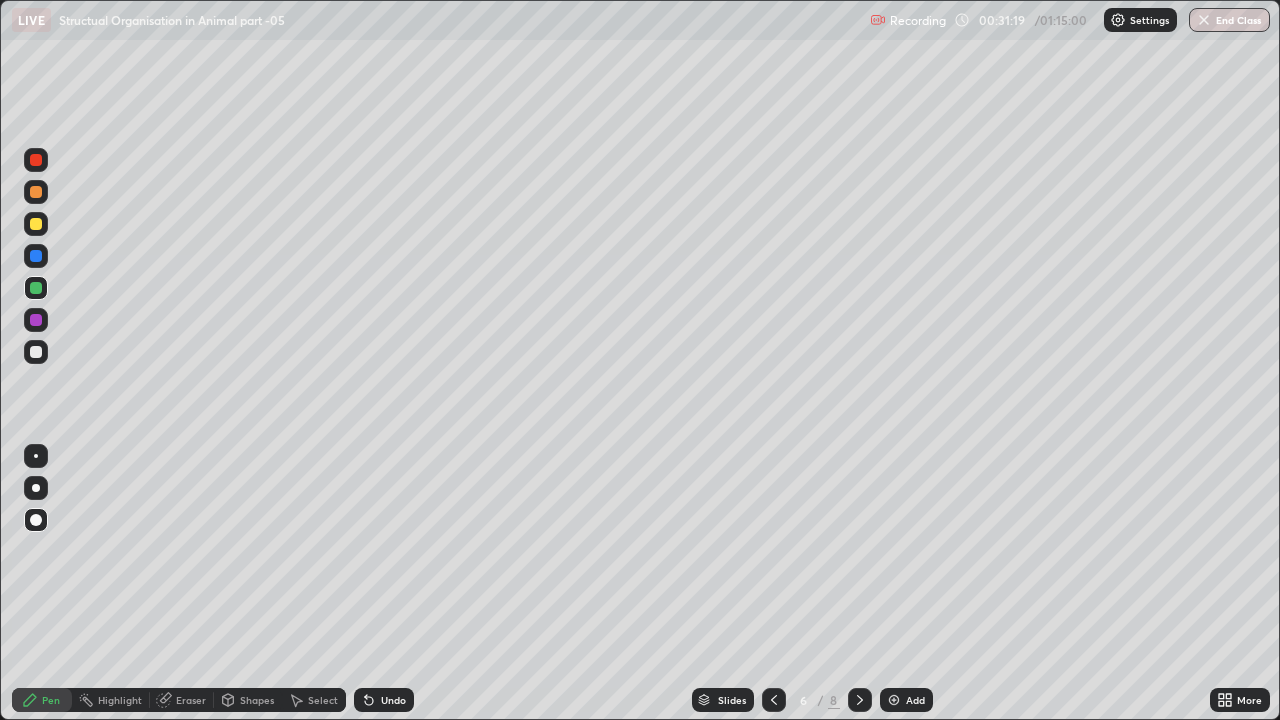 click at bounding box center (36, 320) 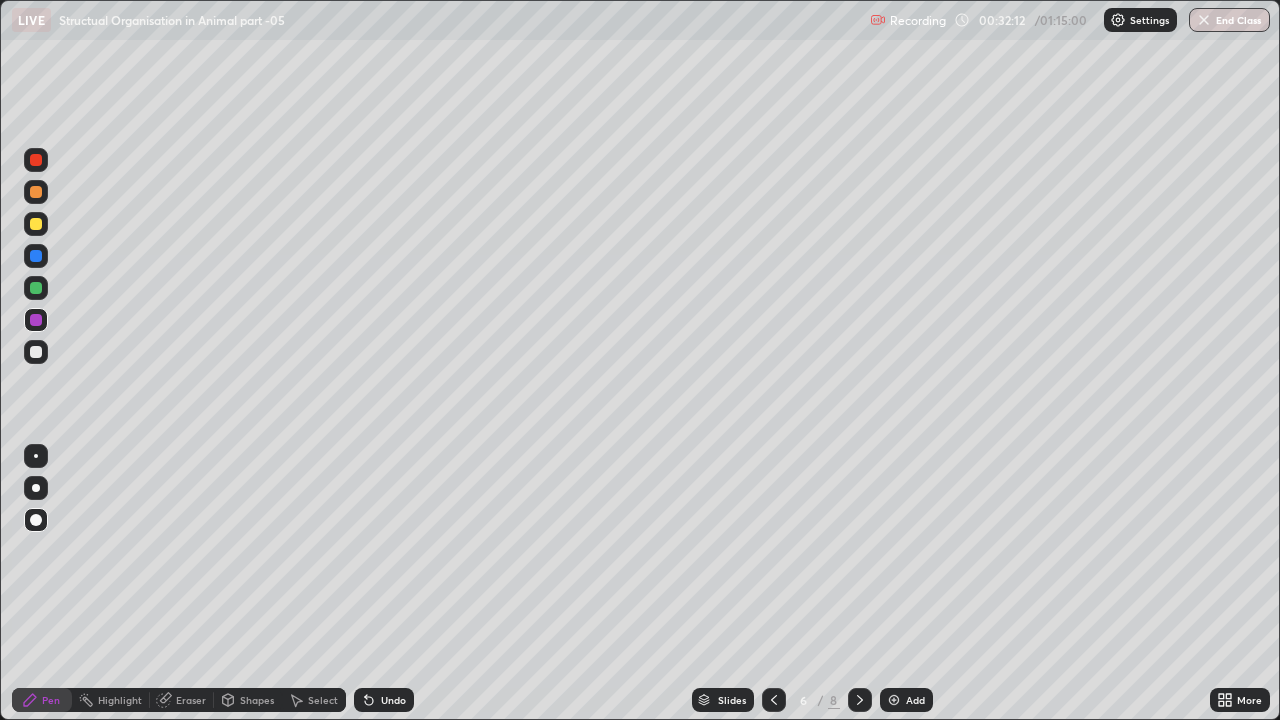 click 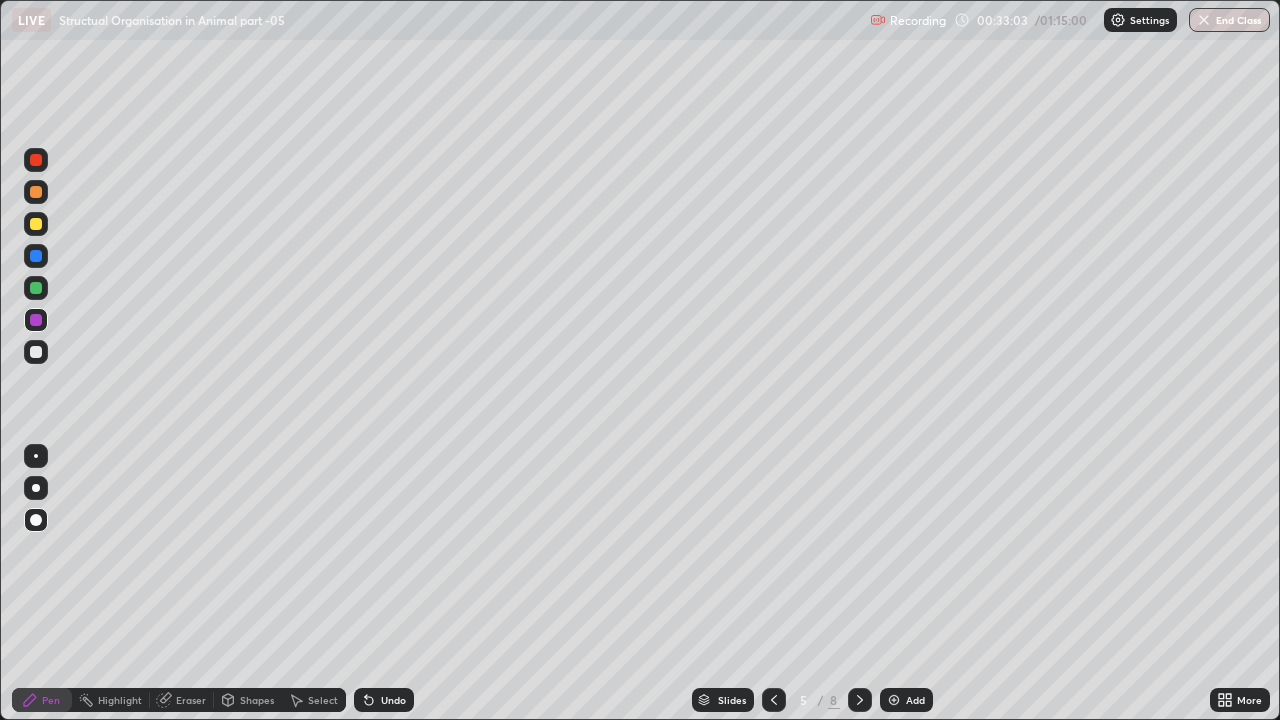 click at bounding box center [36, 192] 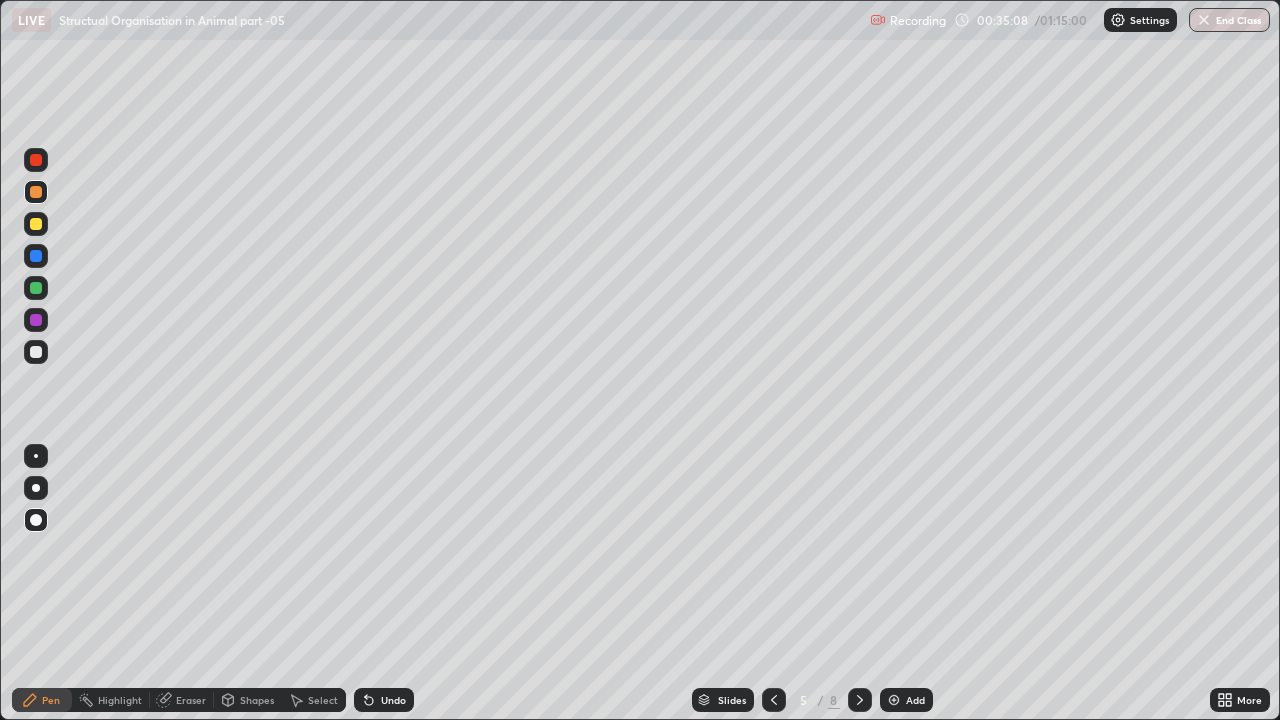 click at bounding box center [36, 160] 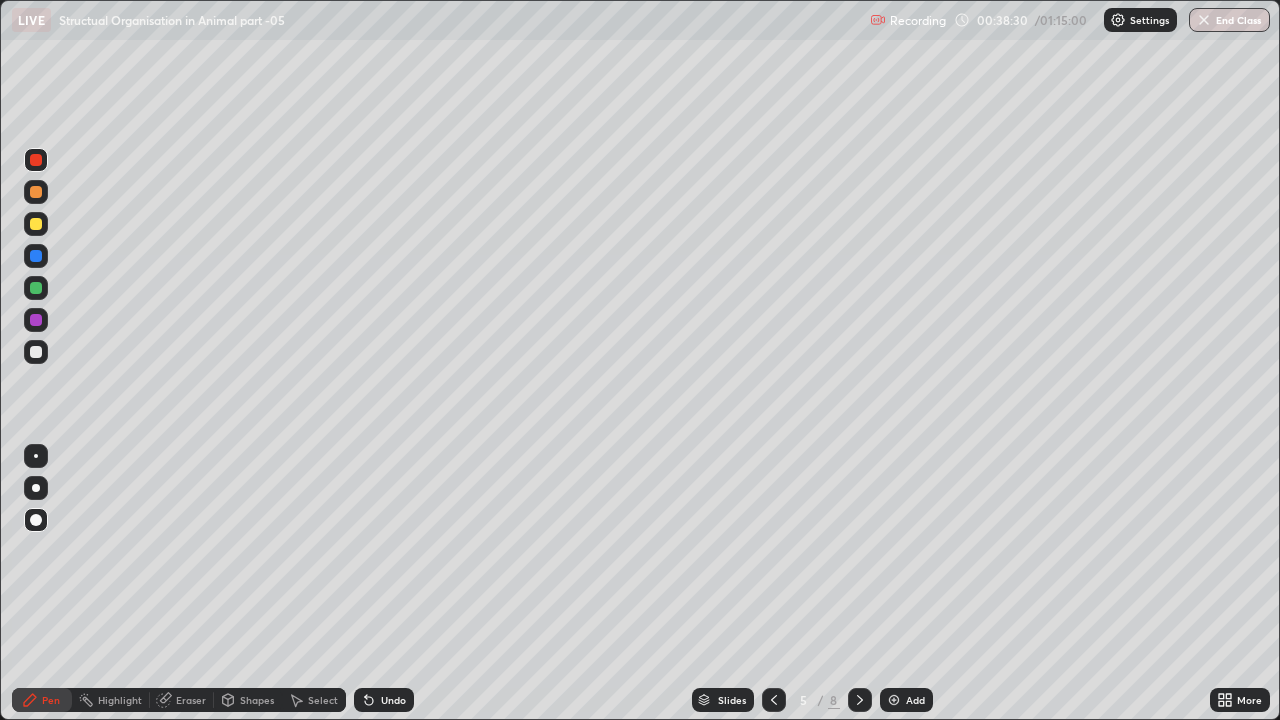 click at bounding box center (894, 700) 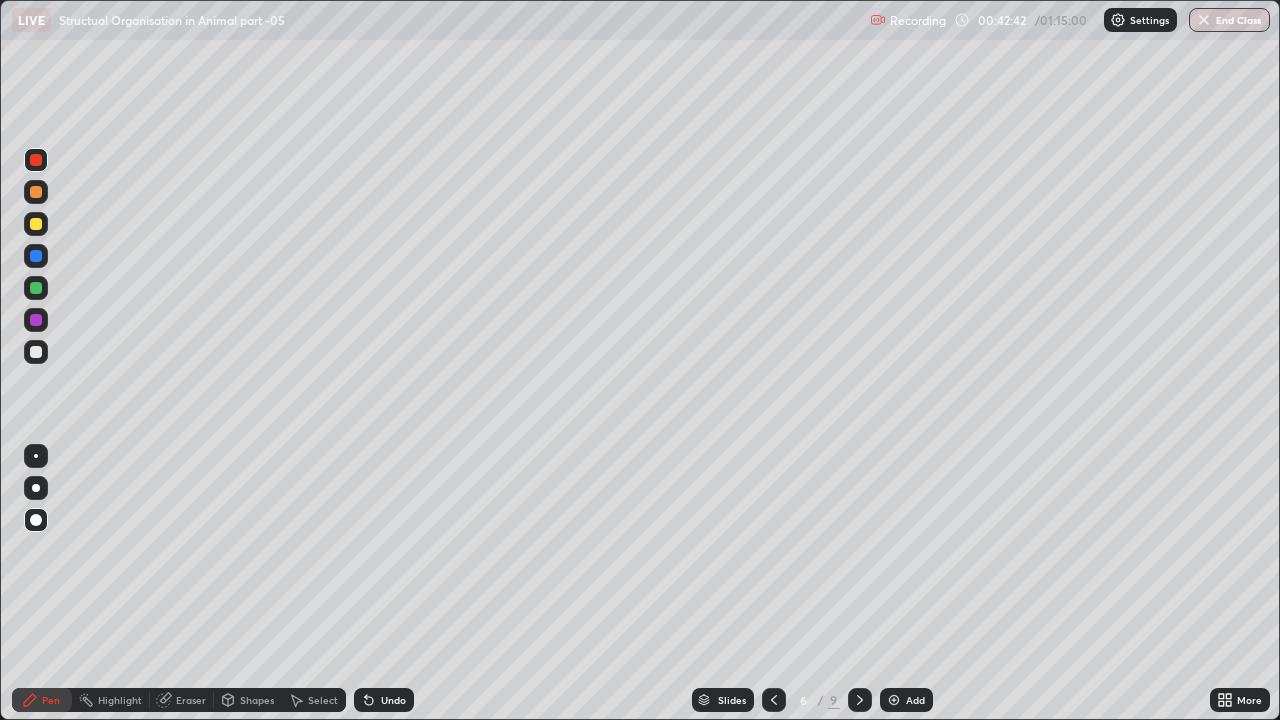 click at bounding box center (894, 700) 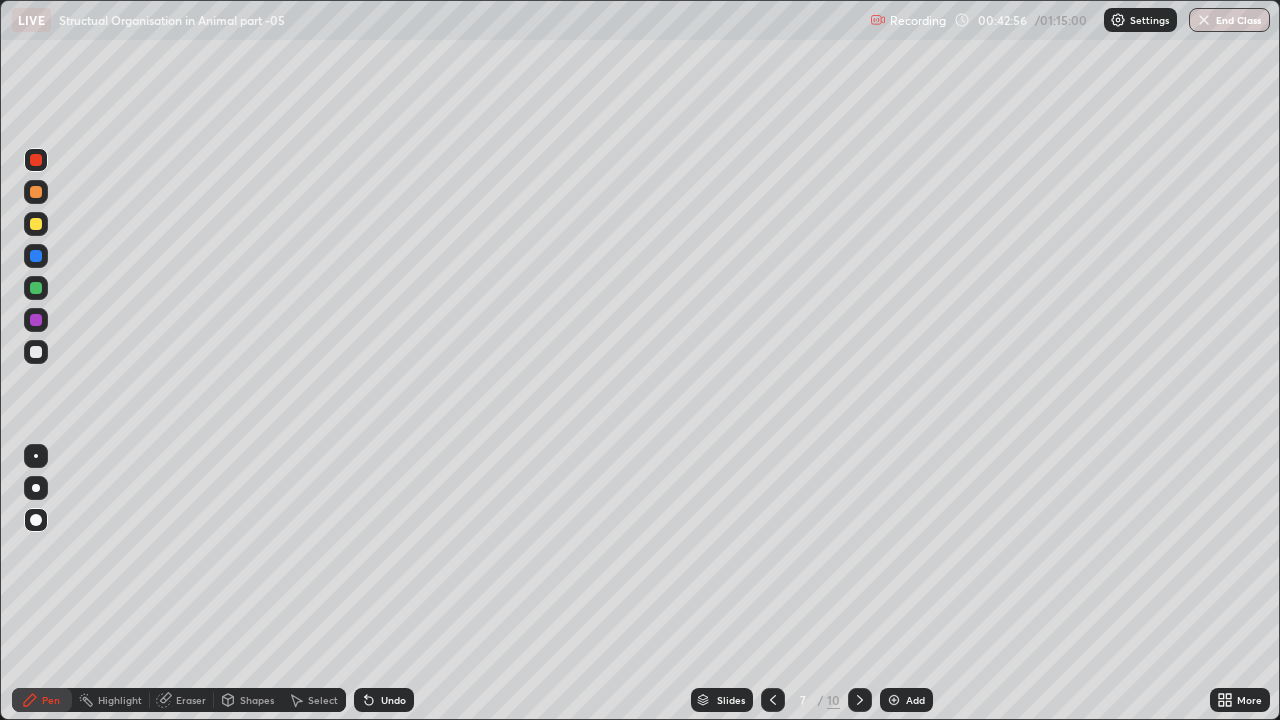 click at bounding box center (36, 288) 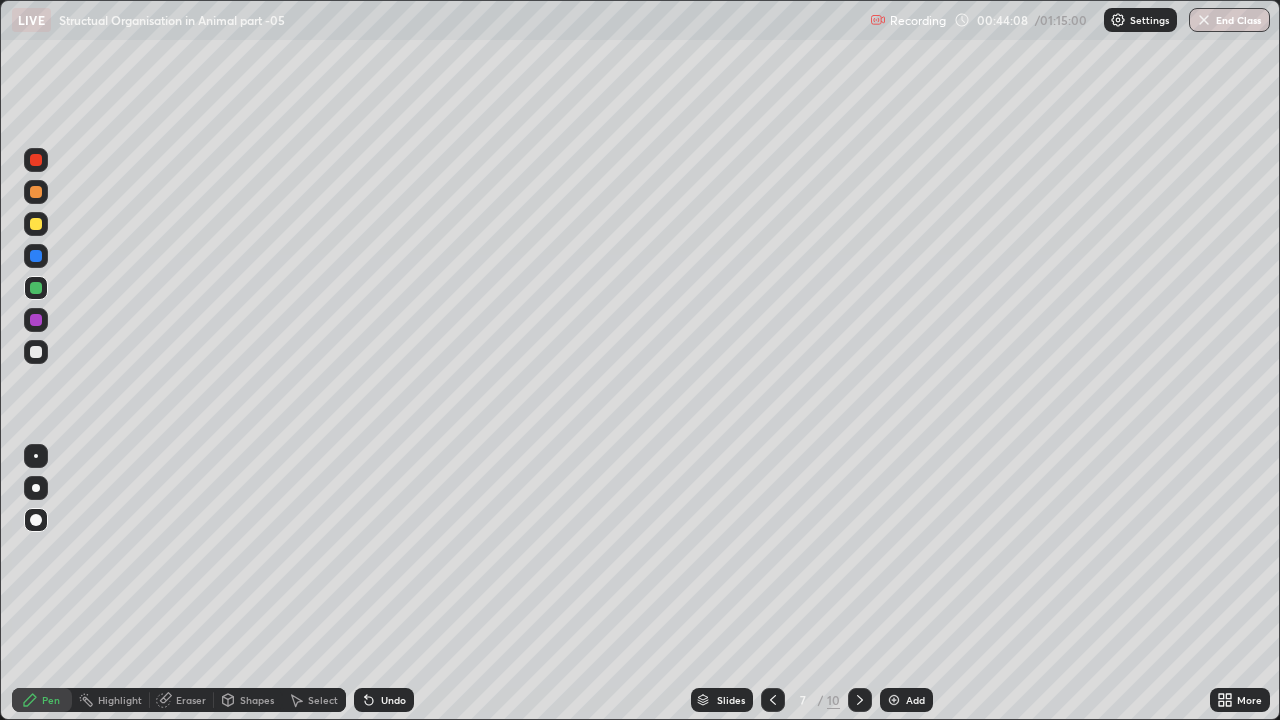 click 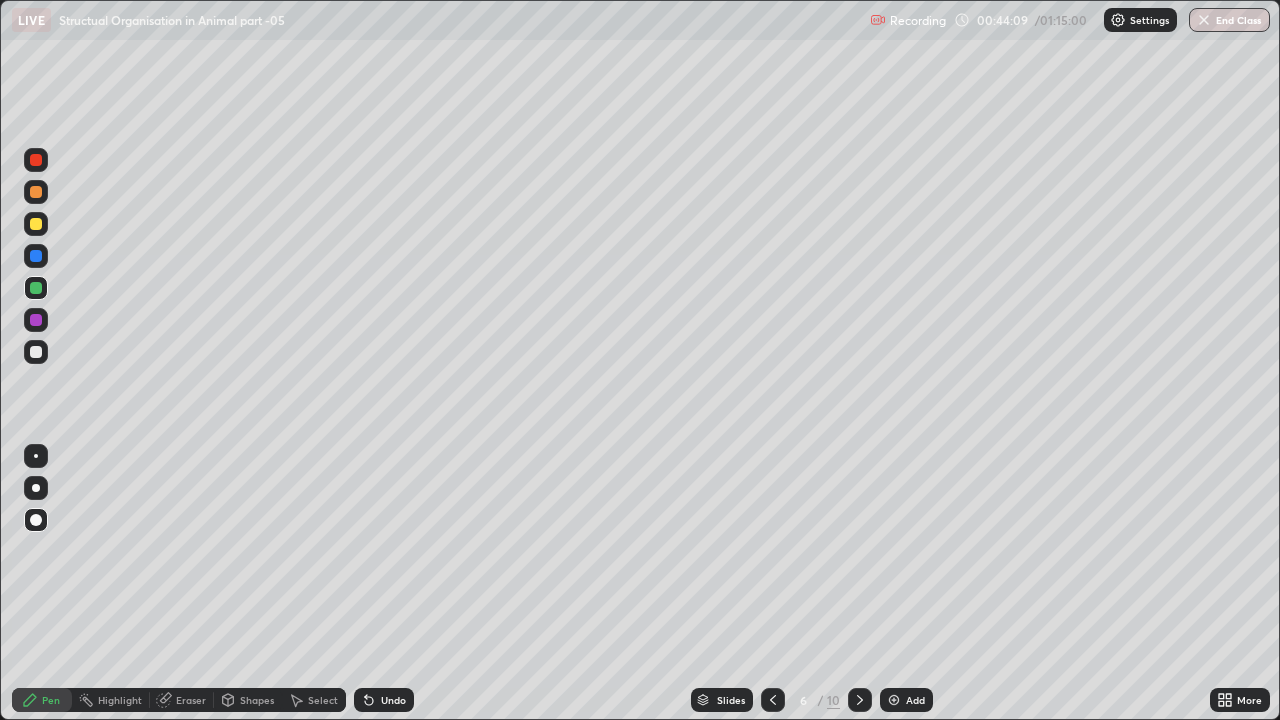 click 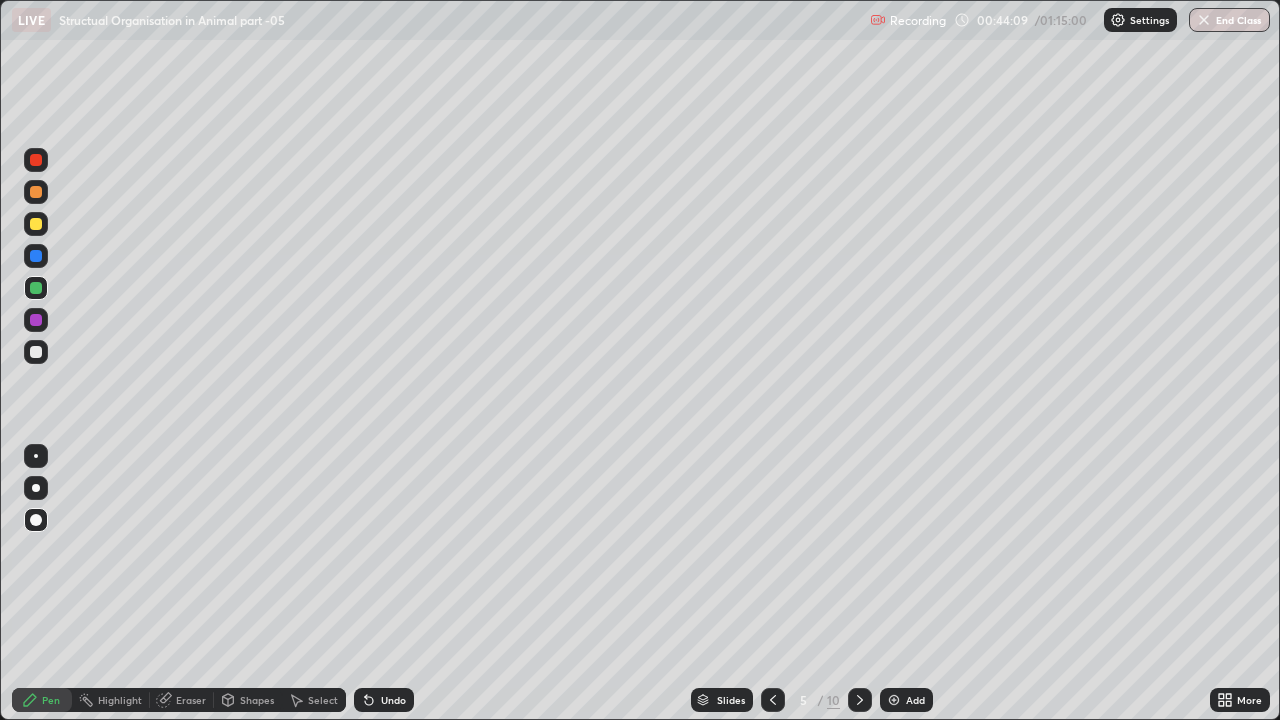 click 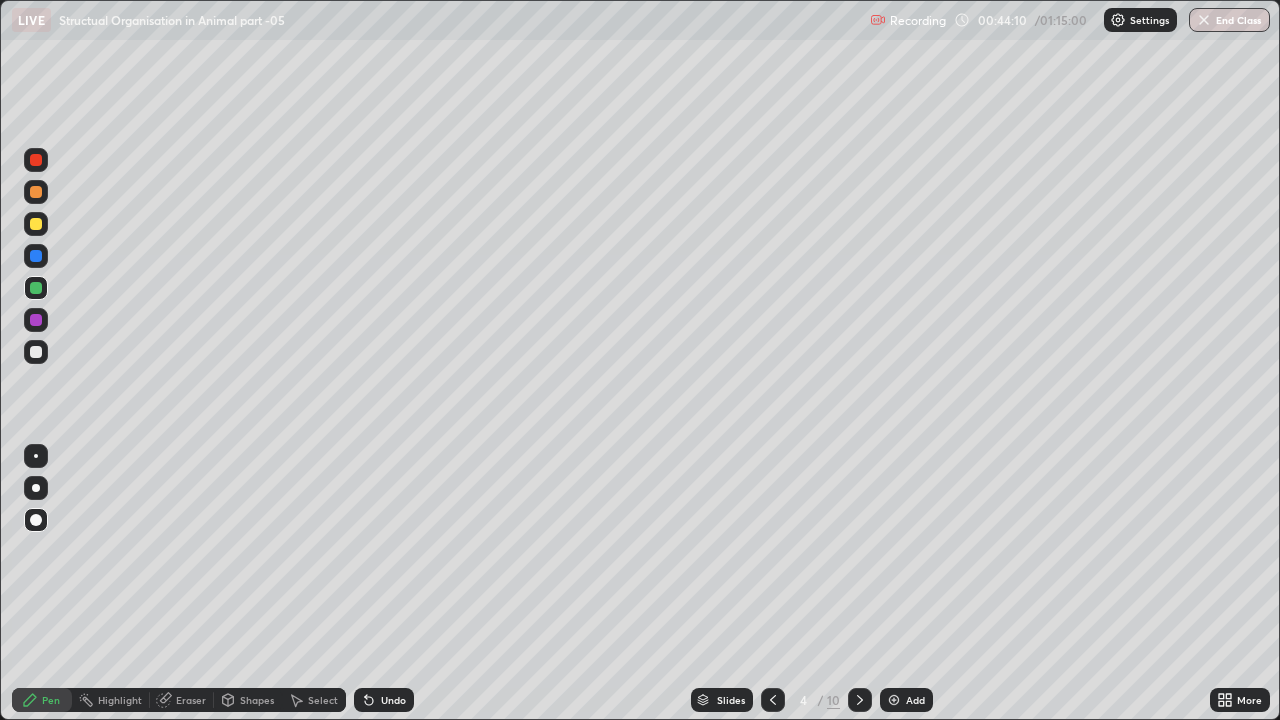 click 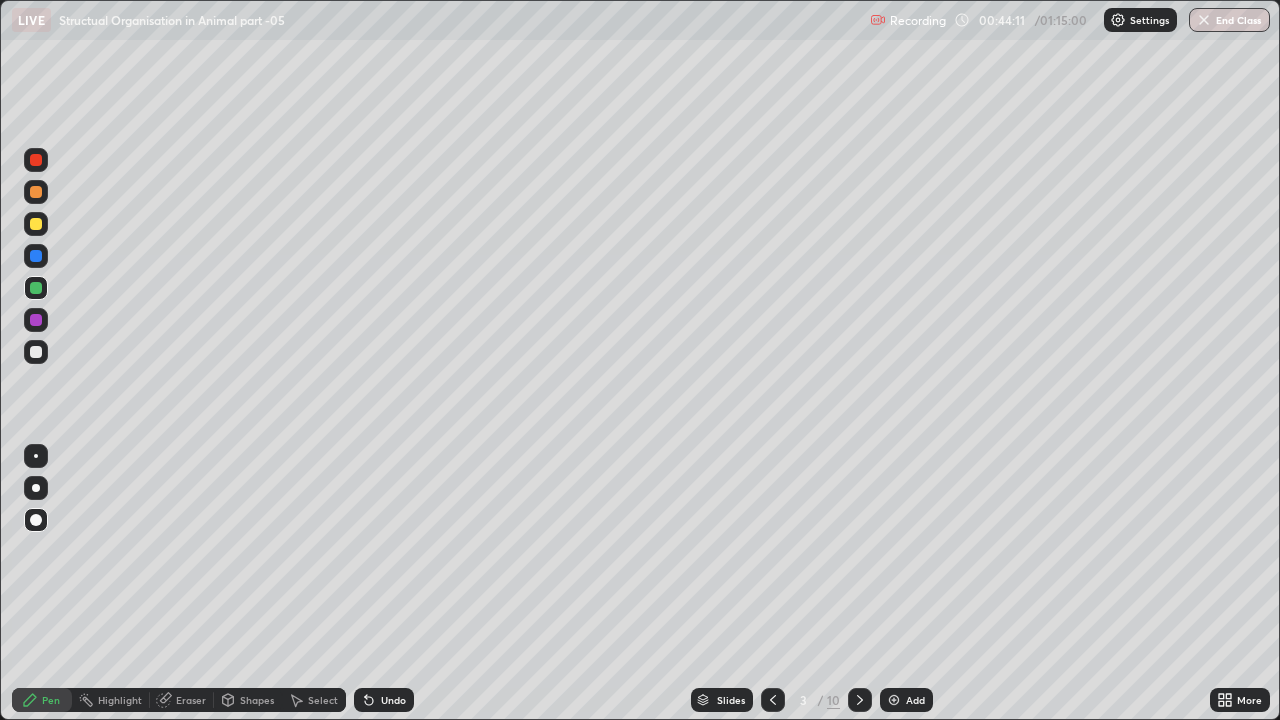 click at bounding box center (860, 700) 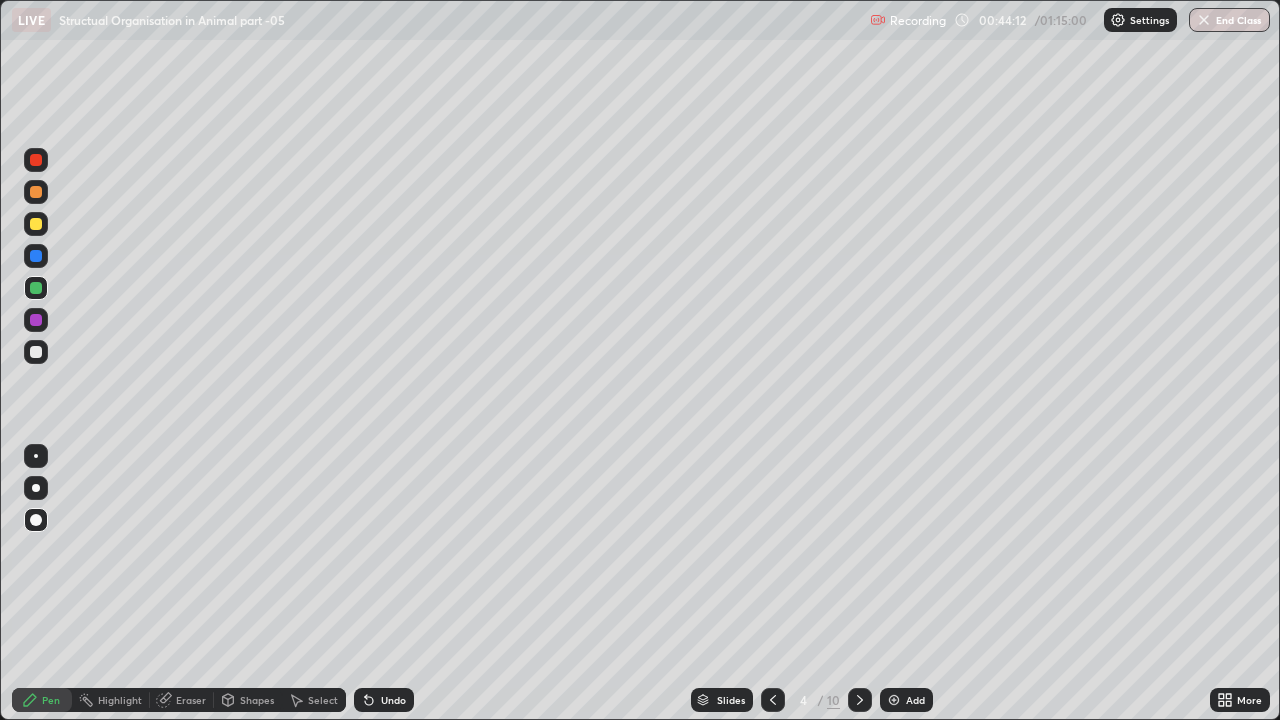 click at bounding box center (860, 700) 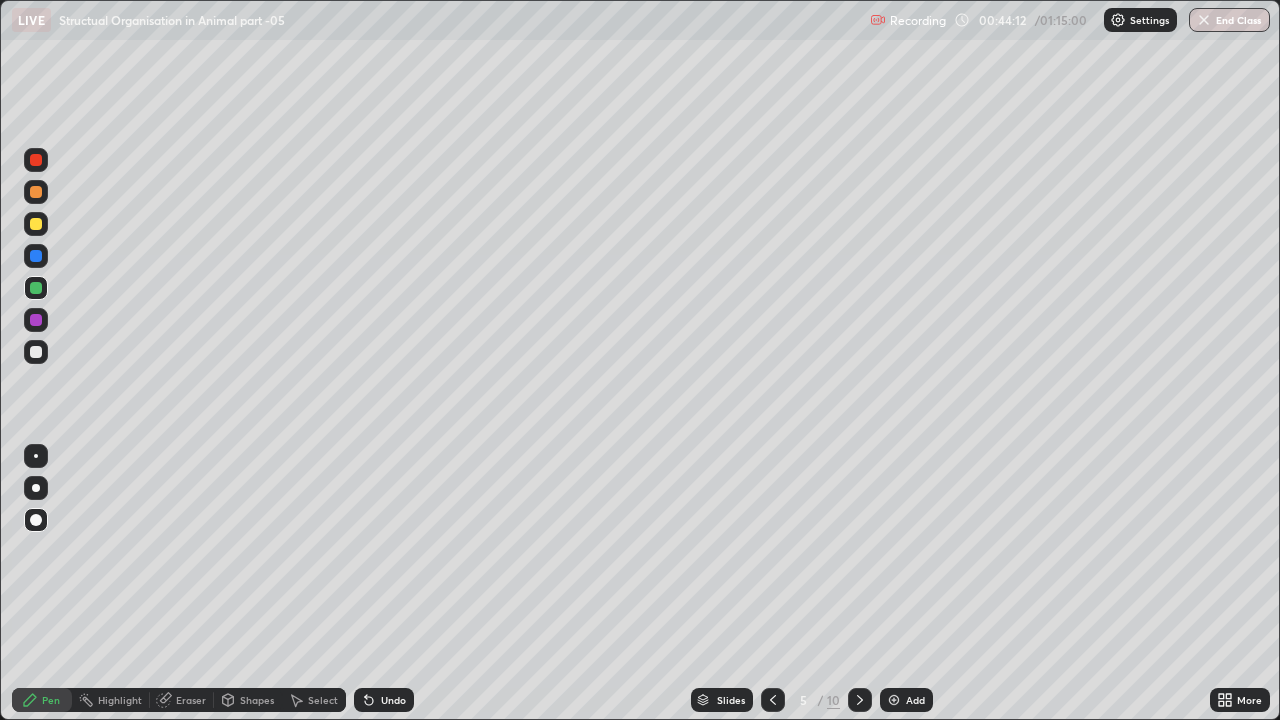 click 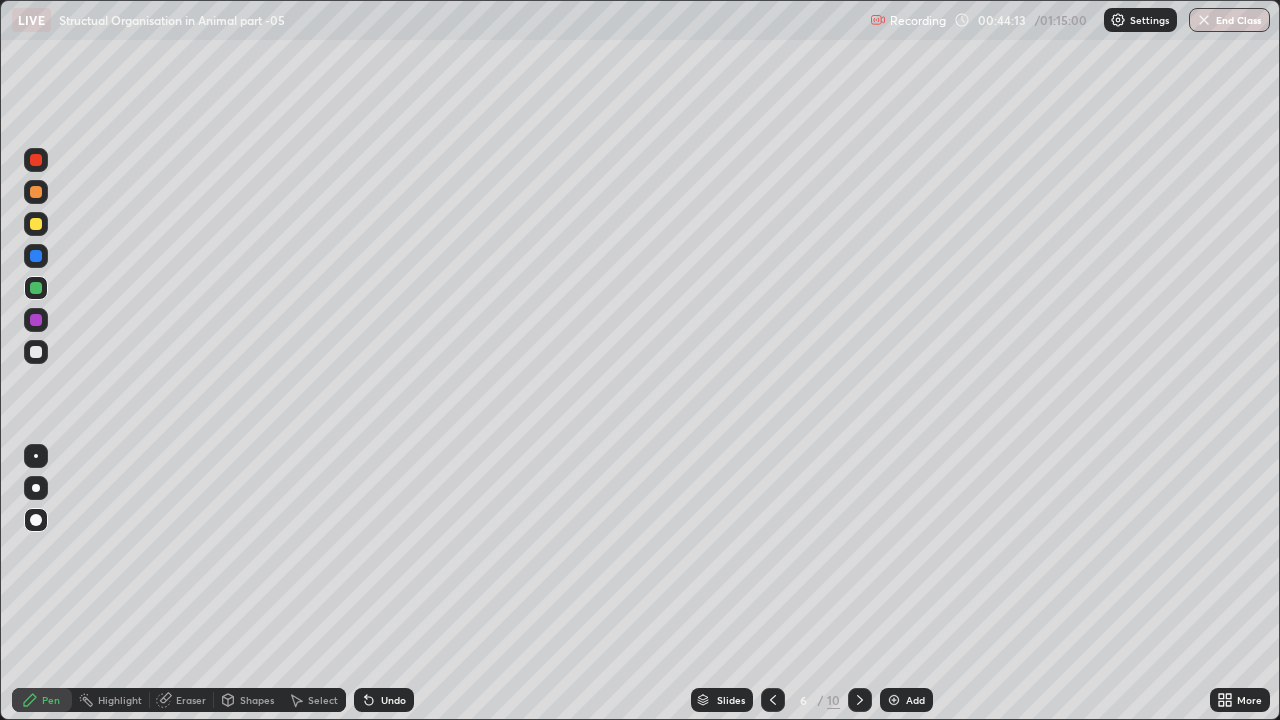 click 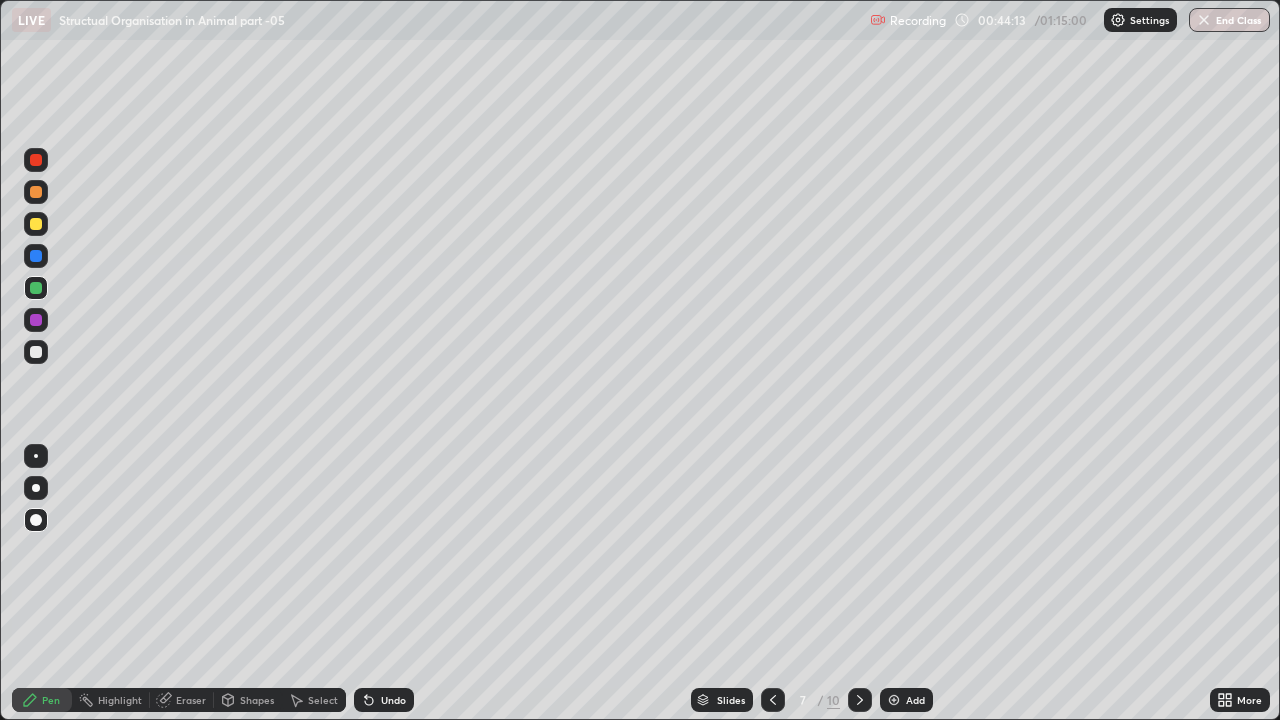 click 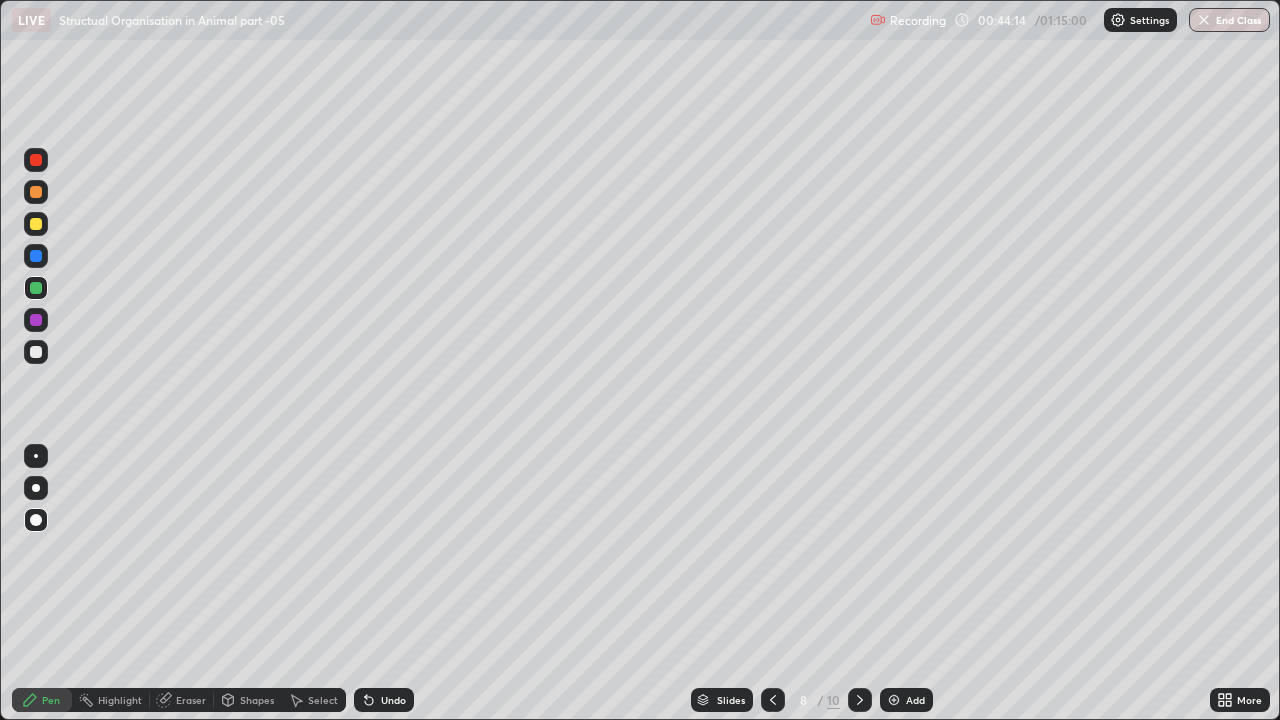 click 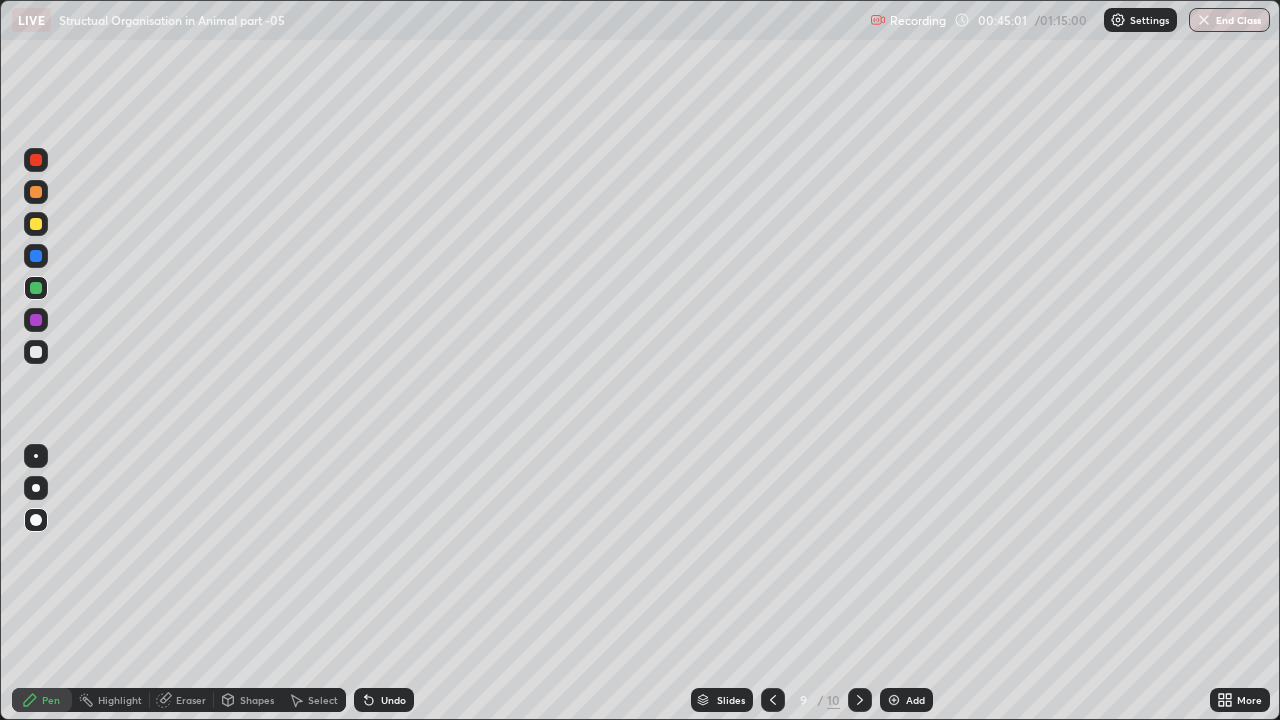 click 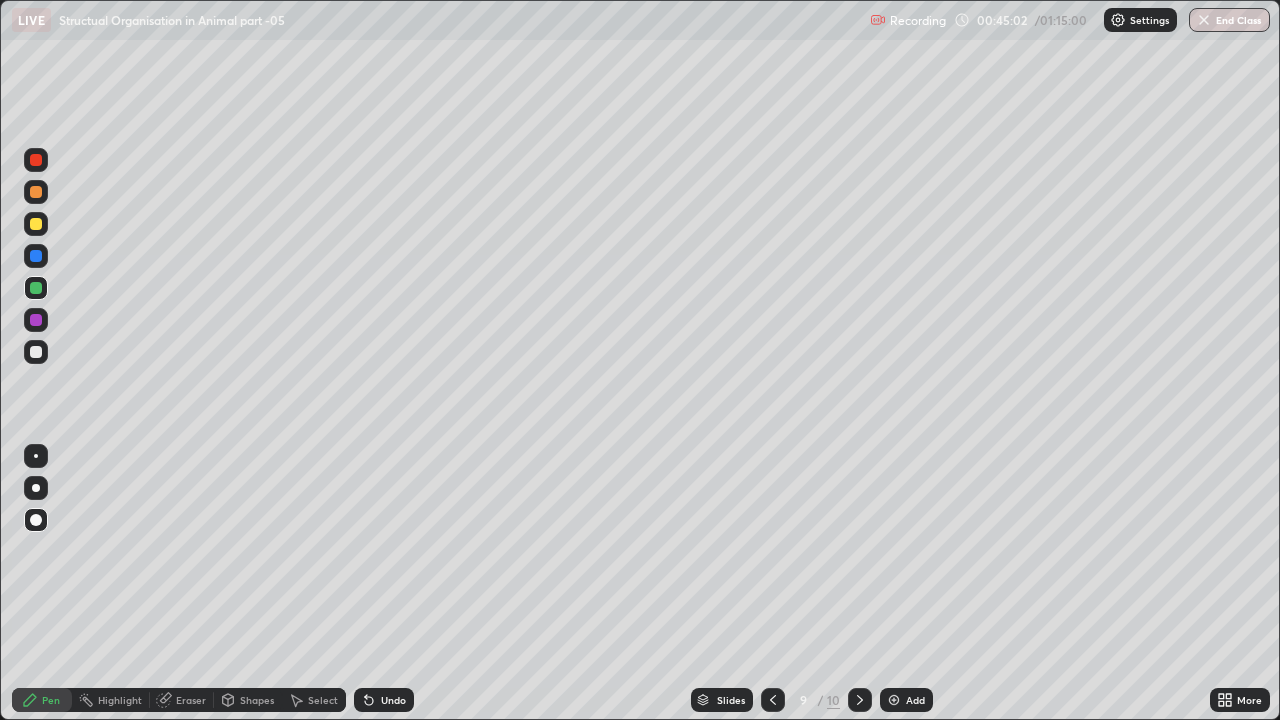 click 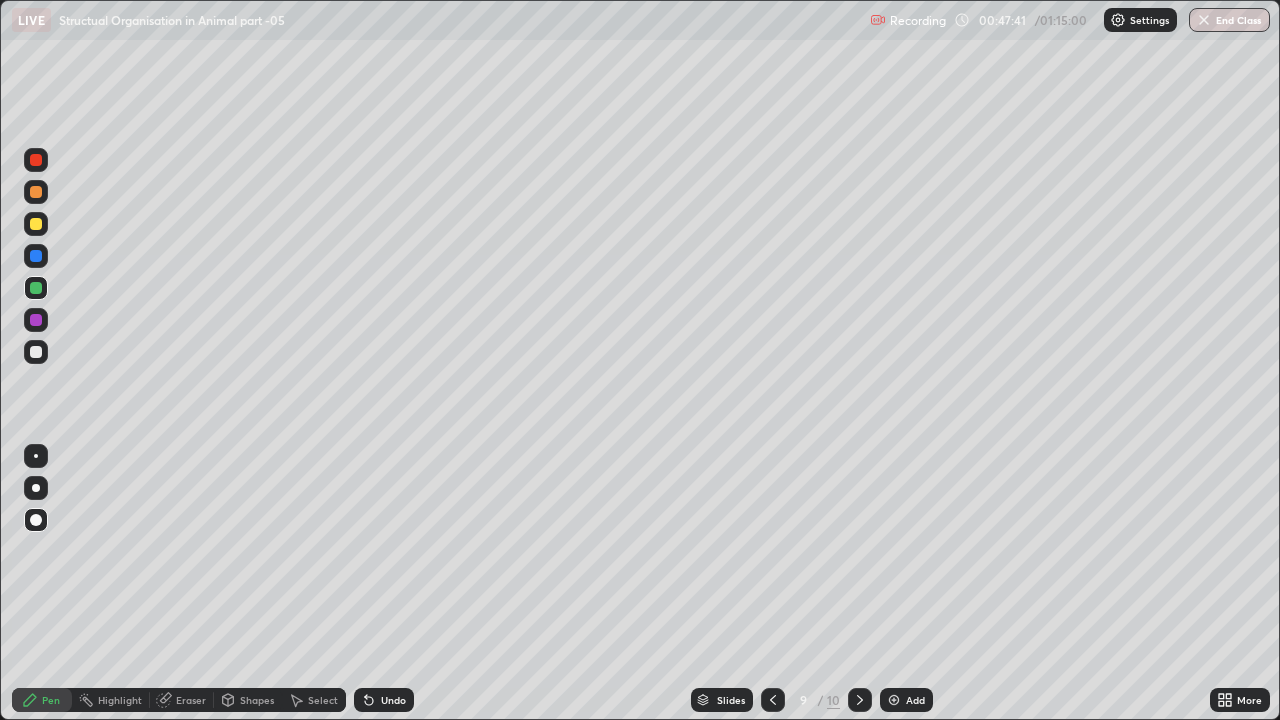 click at bounding box center [894, 700] 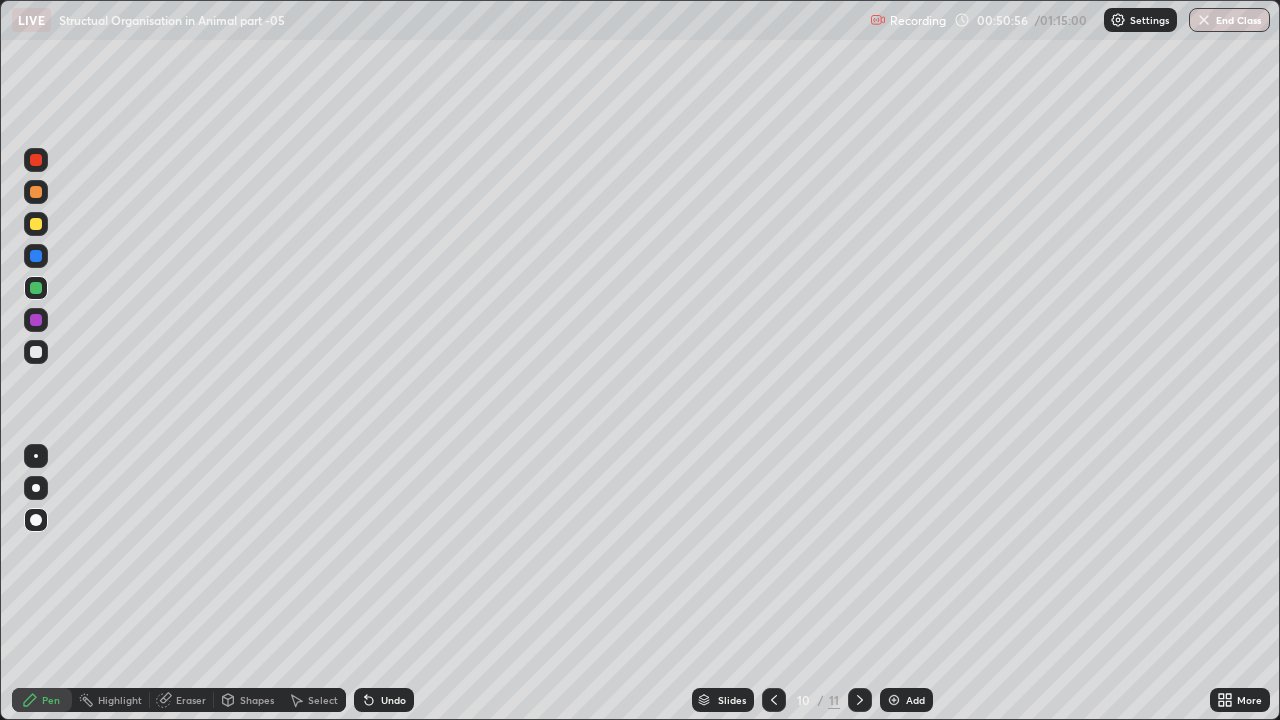 click at bounding box center (36, 192) 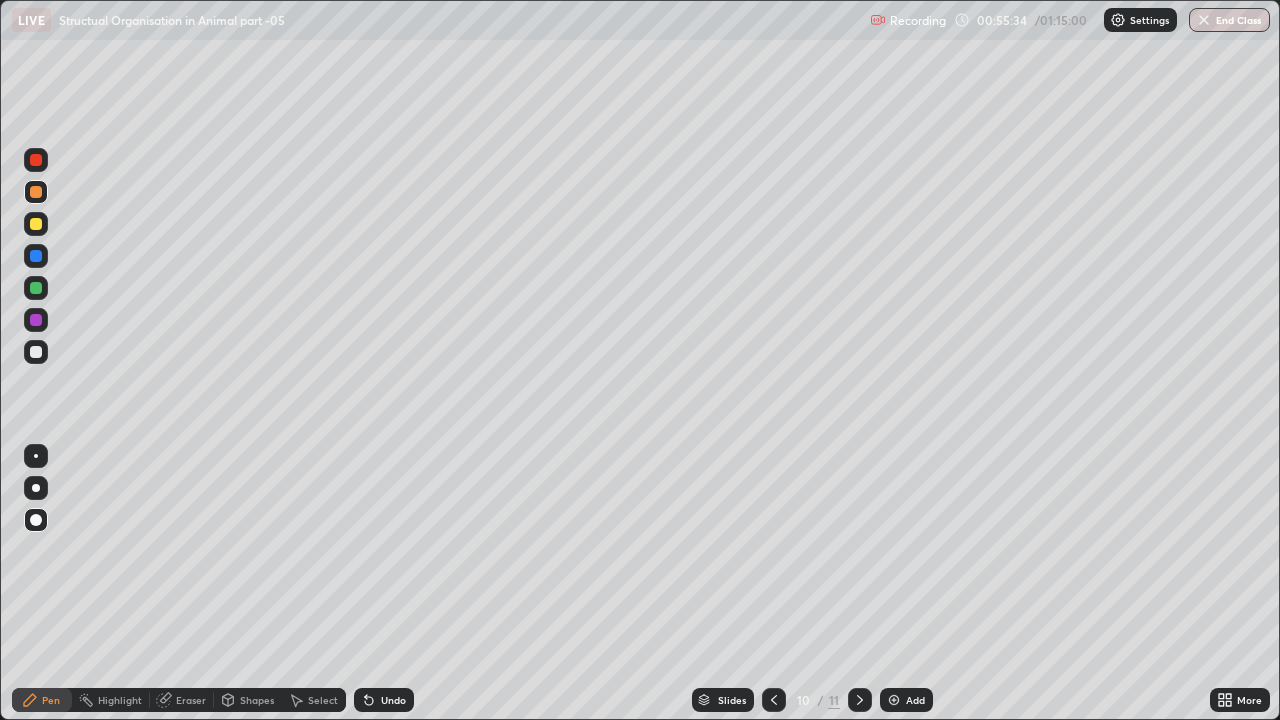 click at bounding box center (894, 700) 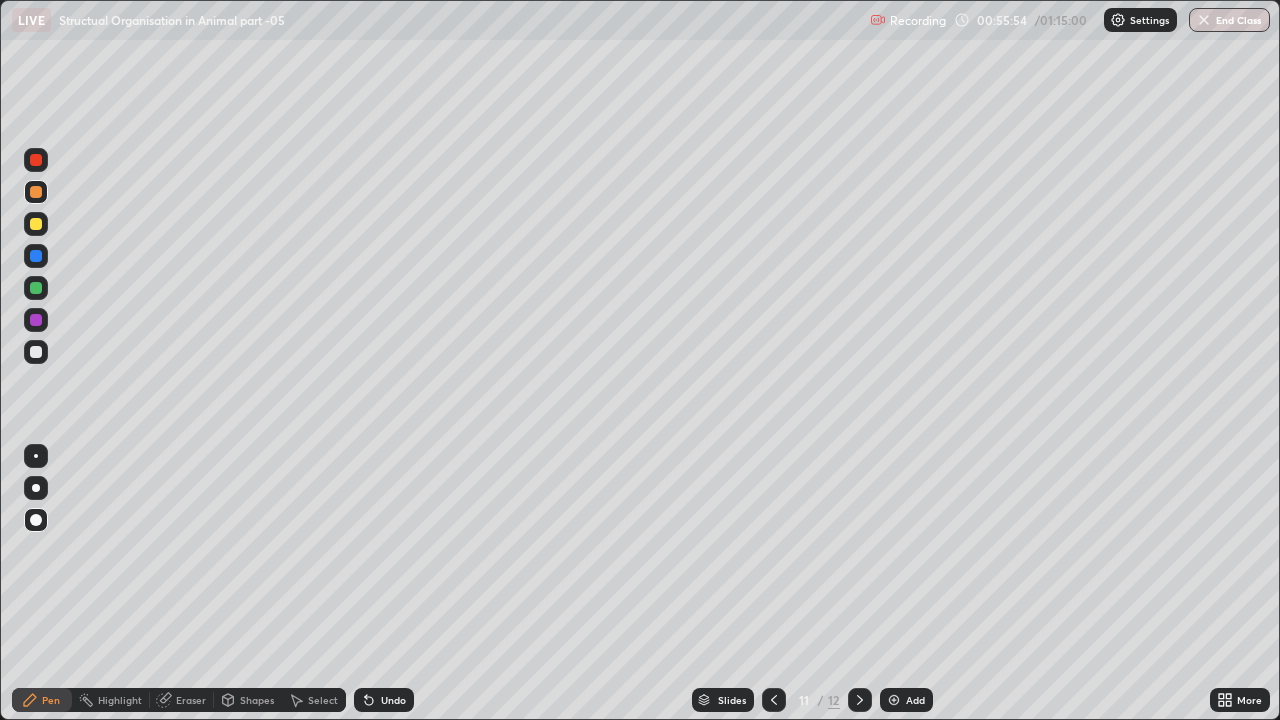 click at bounding box center [36, 224] 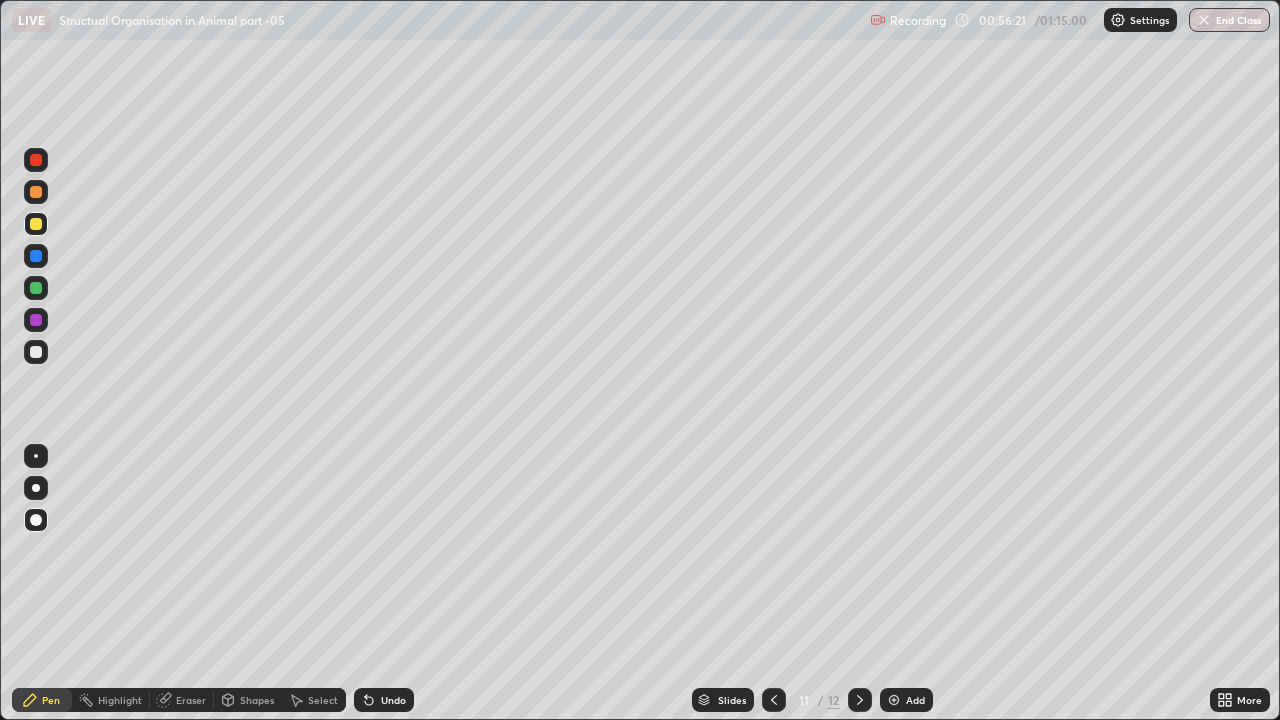 click at bounding box center [36, 288] 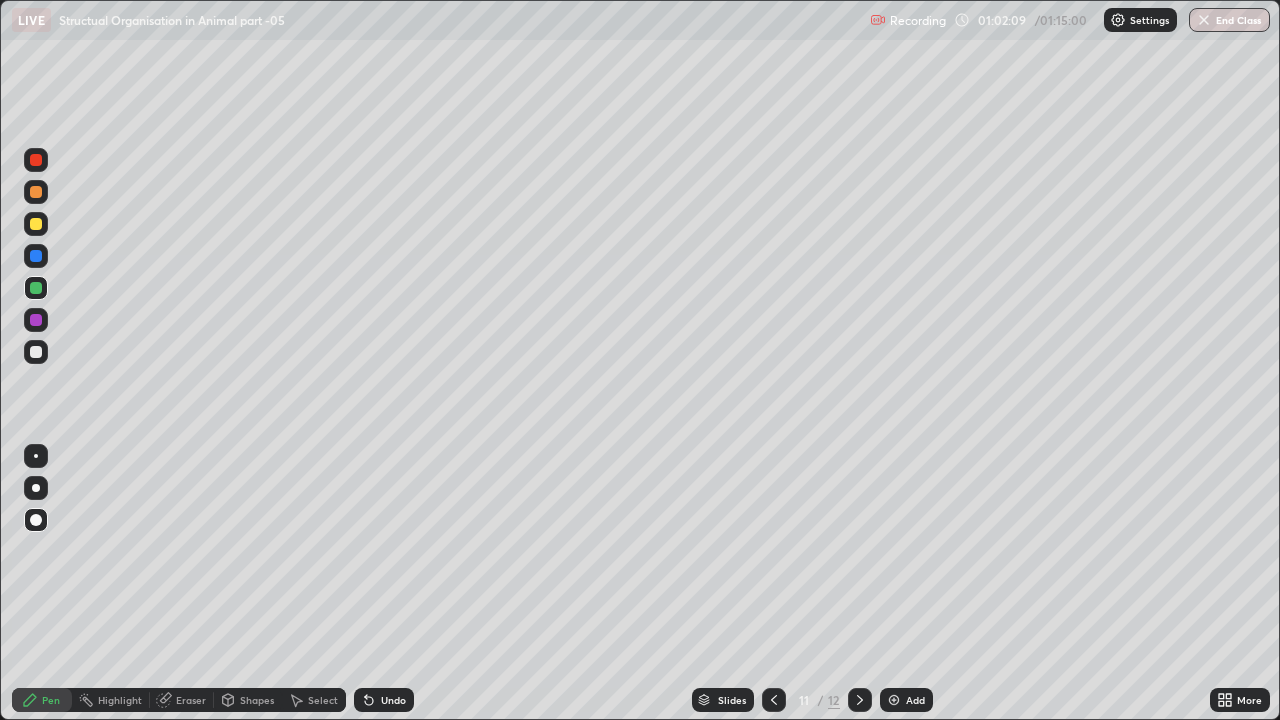 click at bounding box center (36, 352) 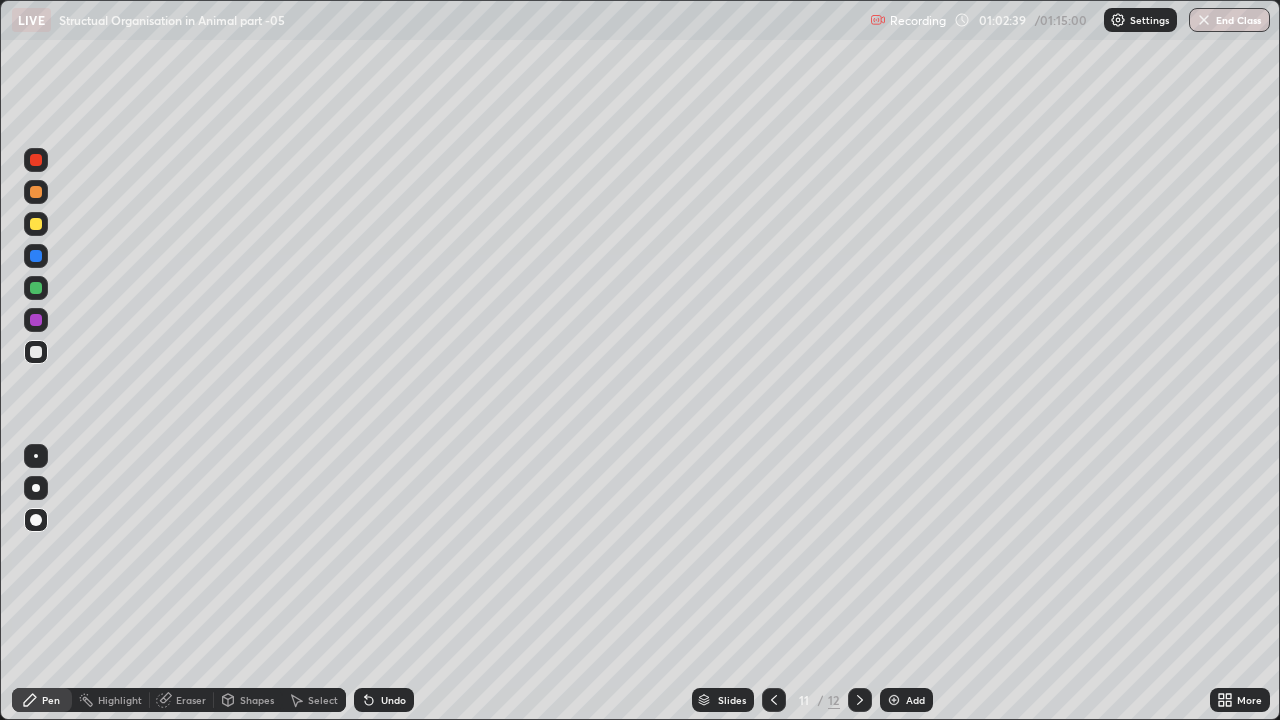 click at bounding box center [36, 224] 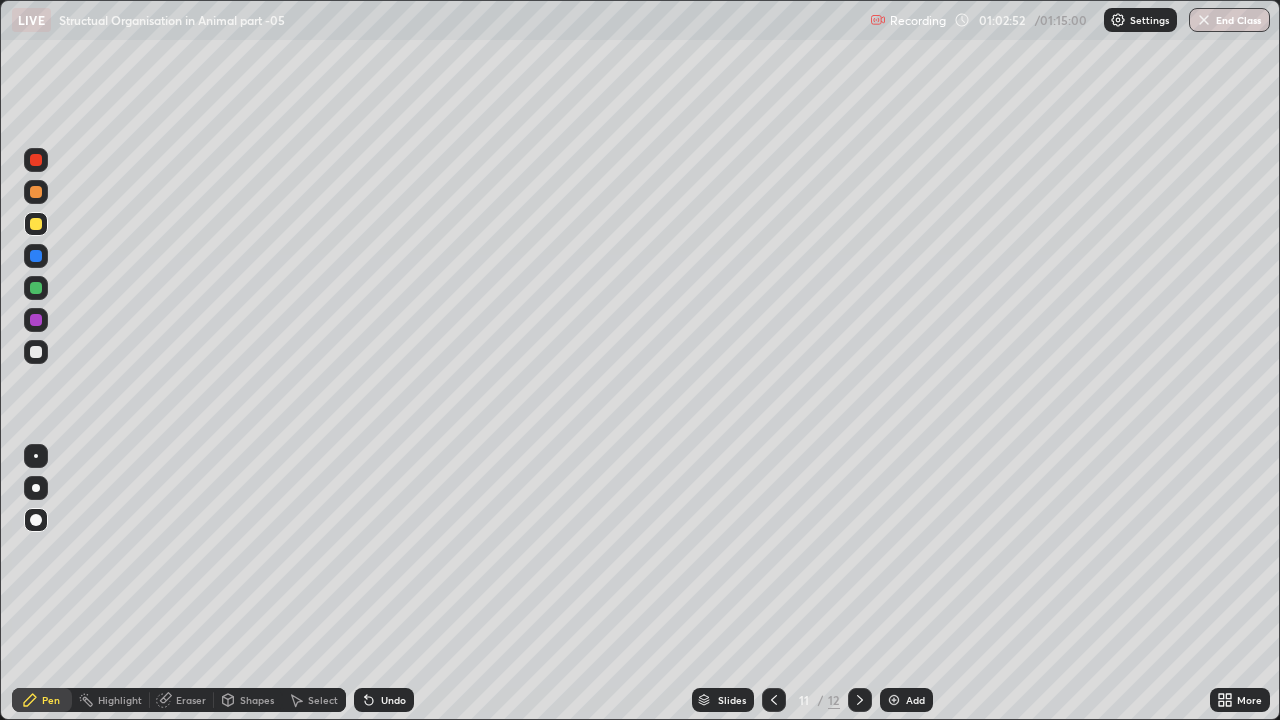click at bounding box center (36, 288) 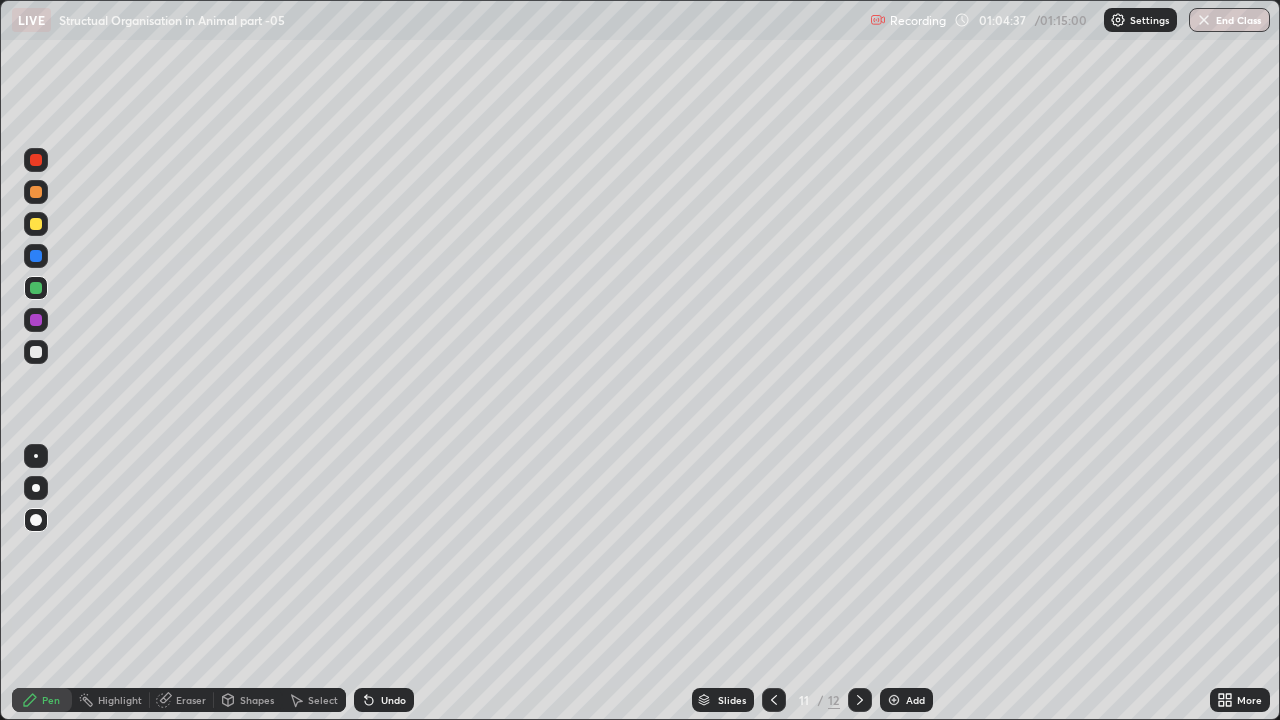 click on "Add" at bounding box center (915, 700) 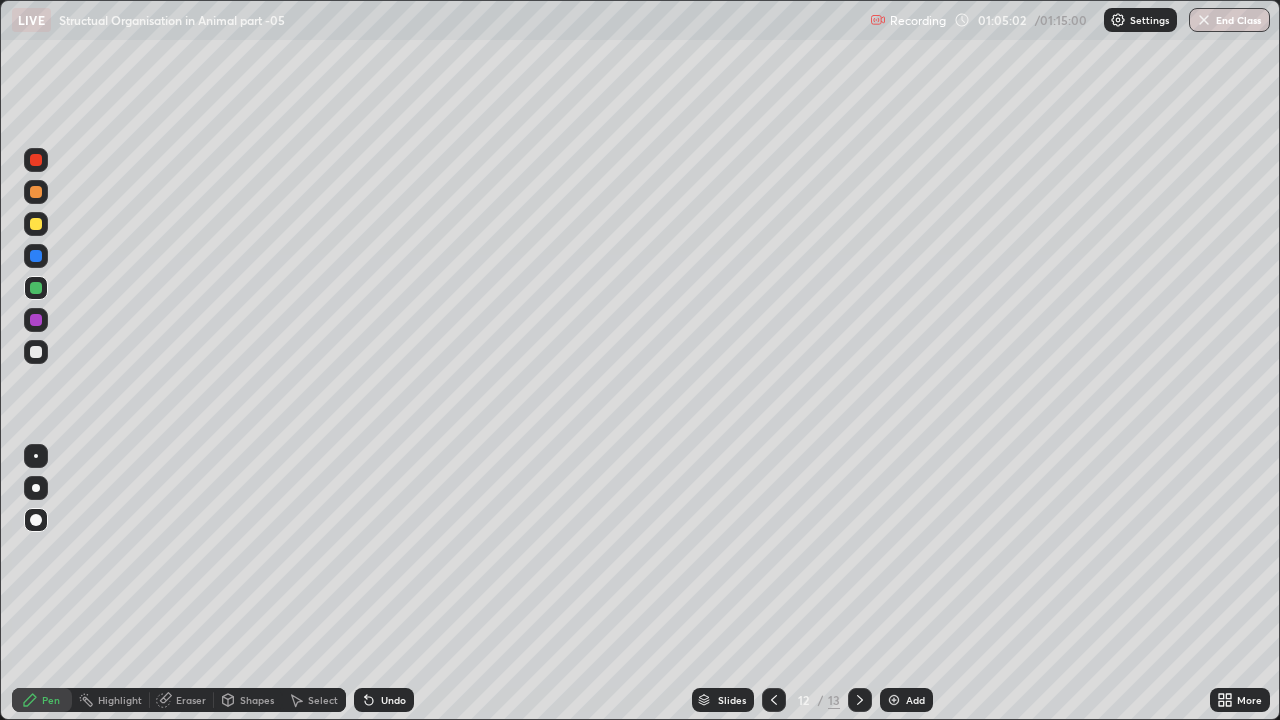 click at bounding box center (36, 192) 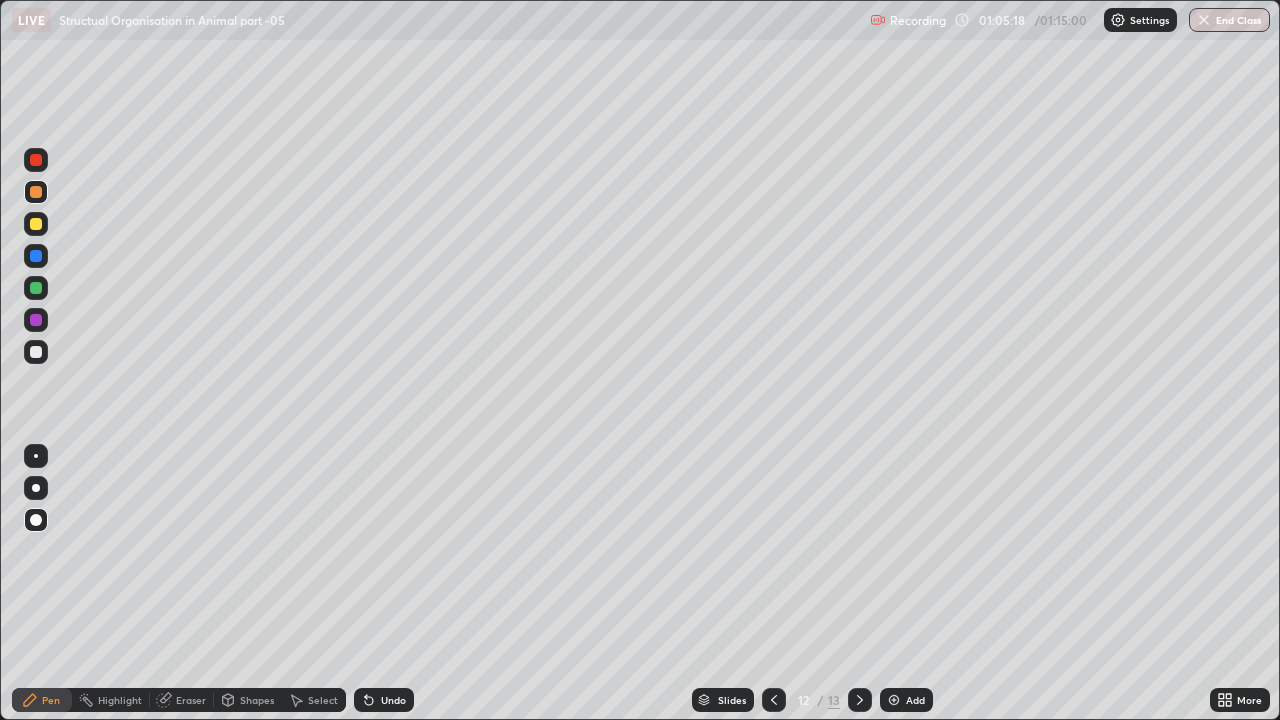 click at bounding box center [36, 224] 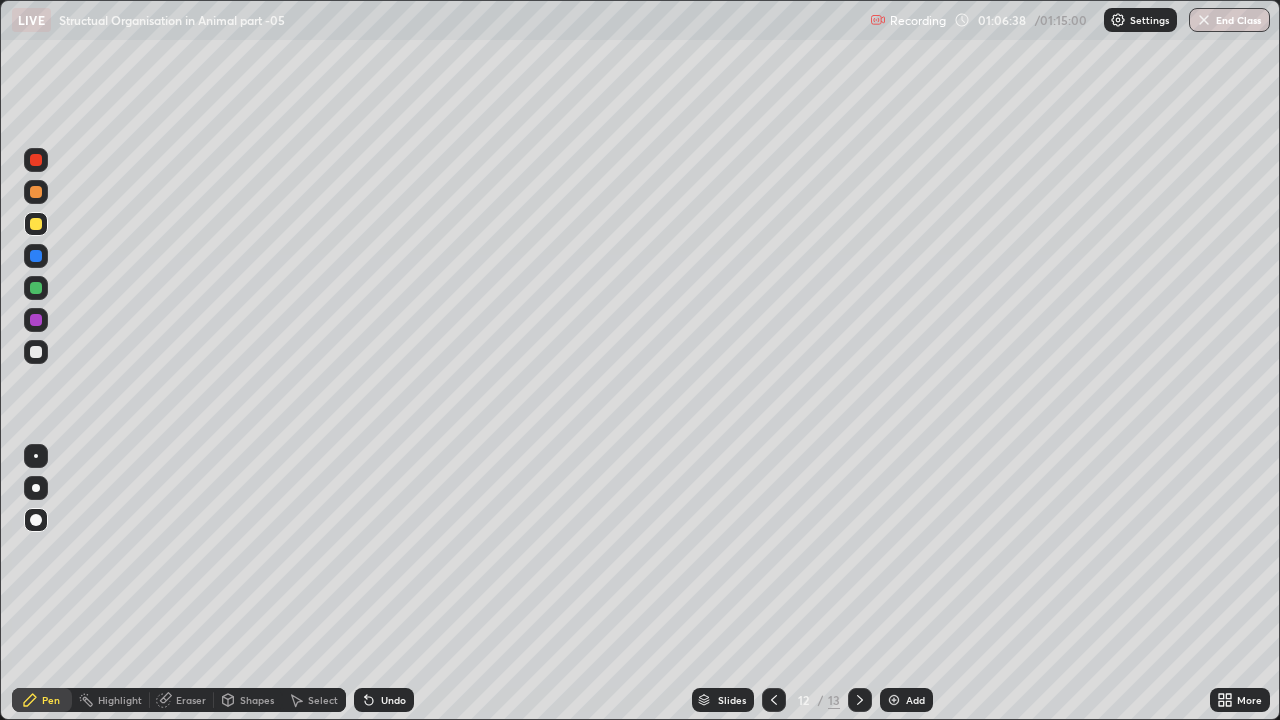click at bounding box center [894, 700] 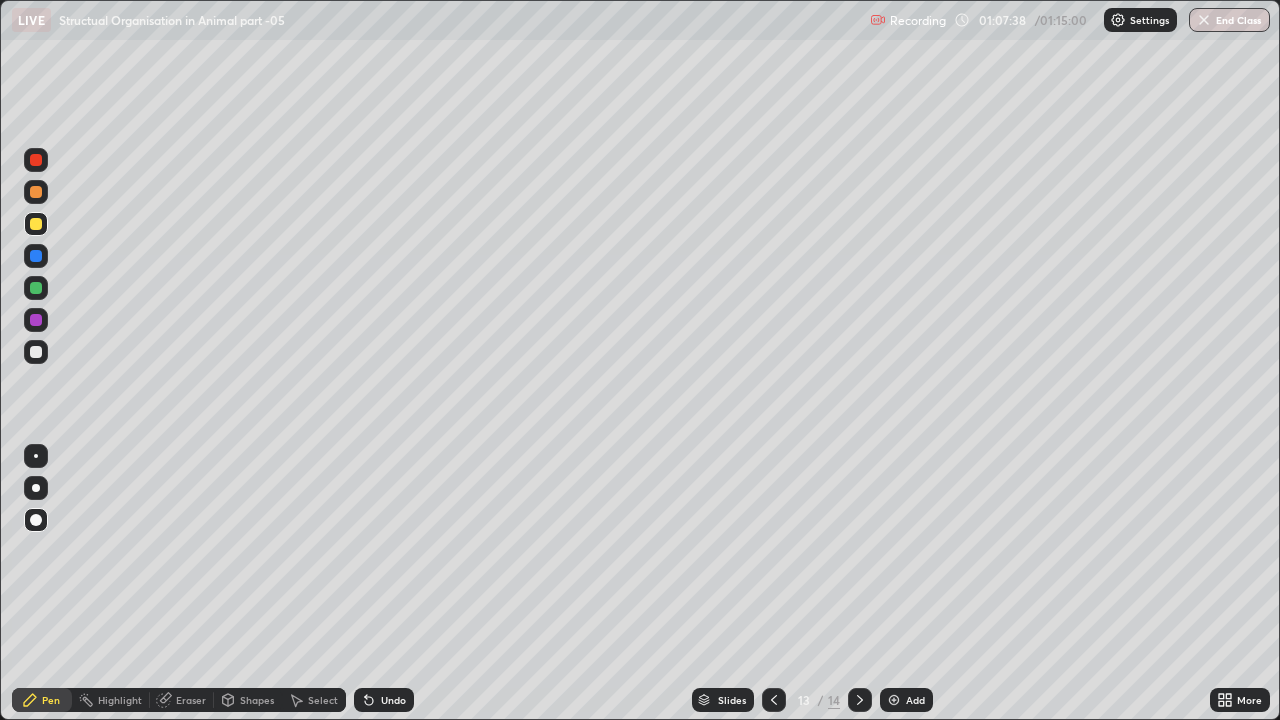 click at bounding box center (36, 288) 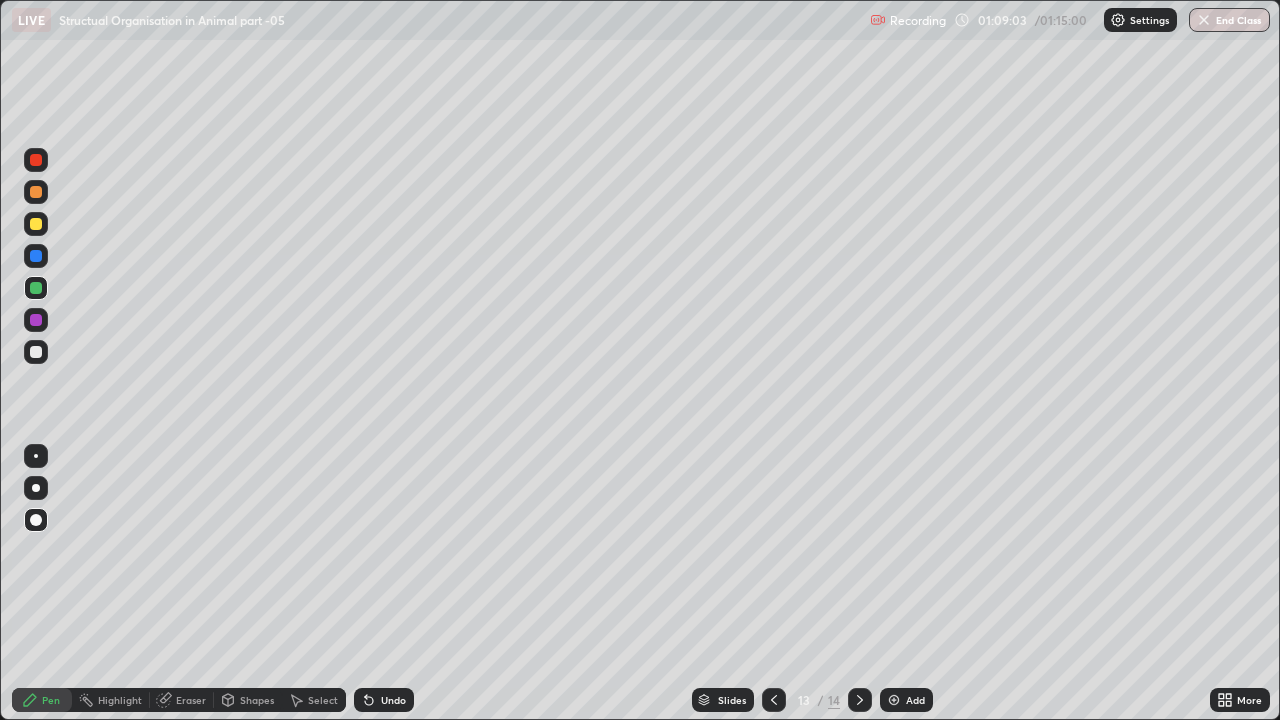 click at bounding box center [36, 160] 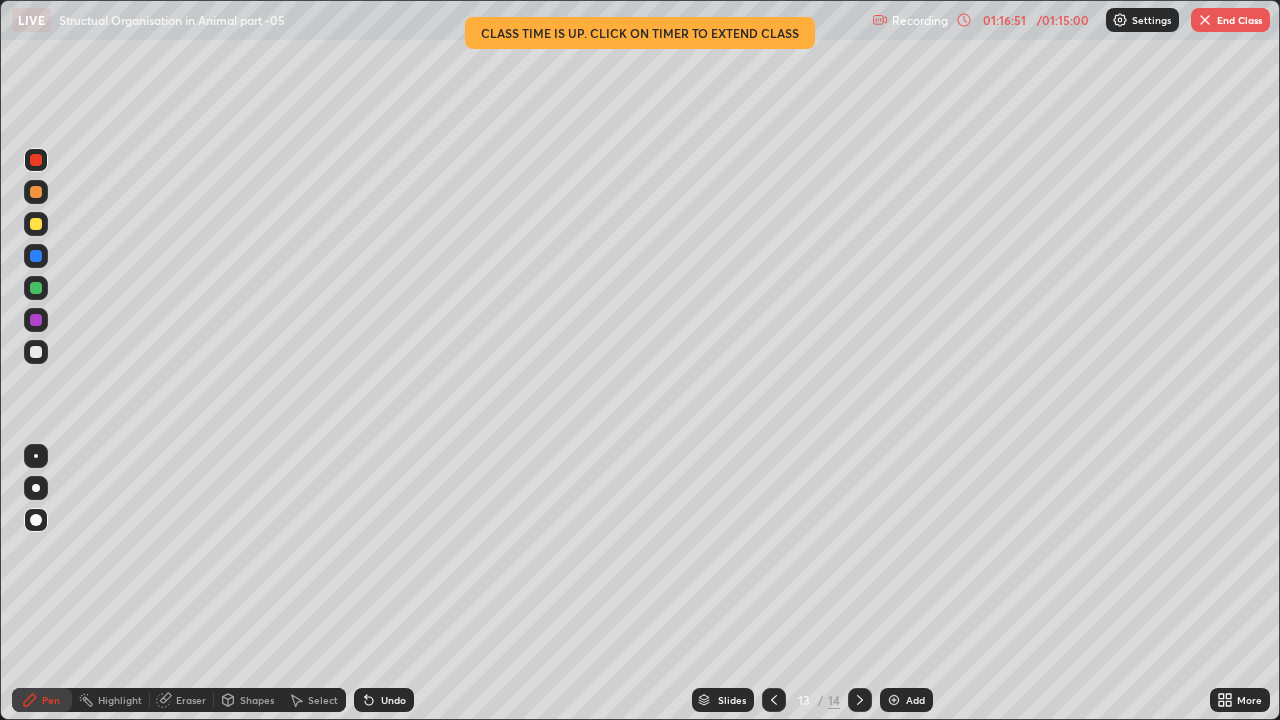 click on "End Class" at bounding box center [1230, 20] 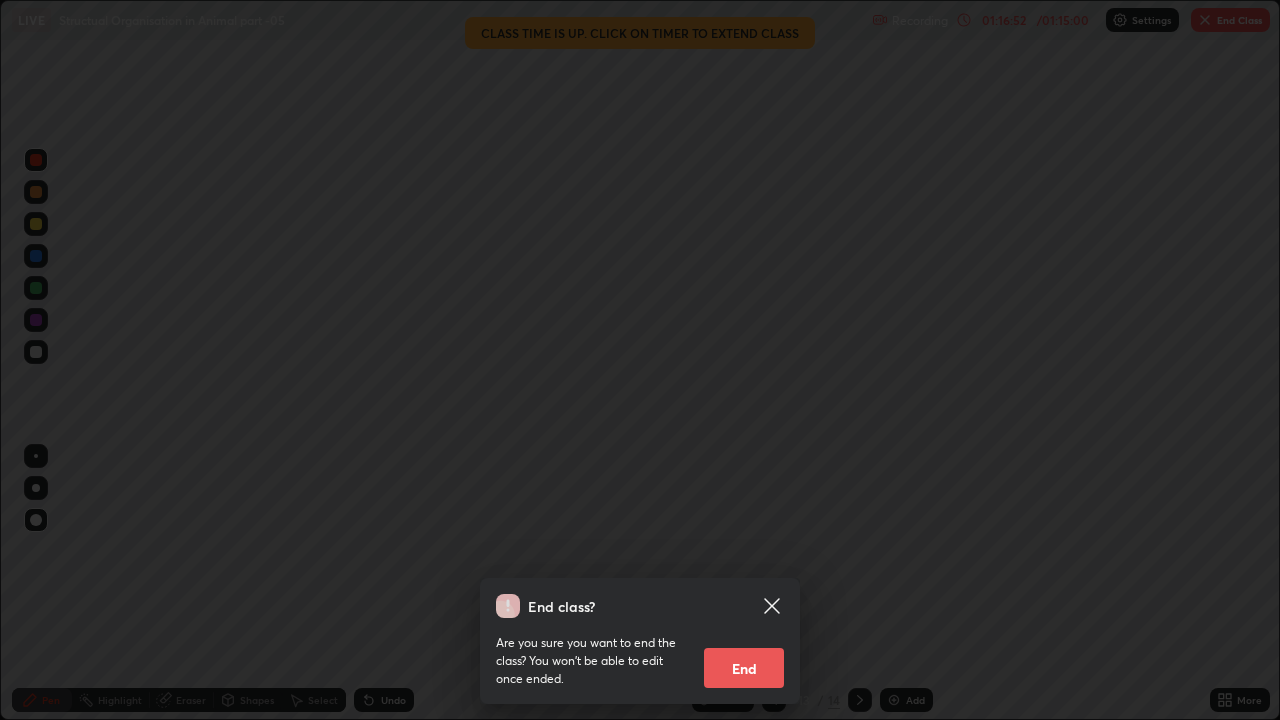 click on "End" at bounding box center [744, 668] 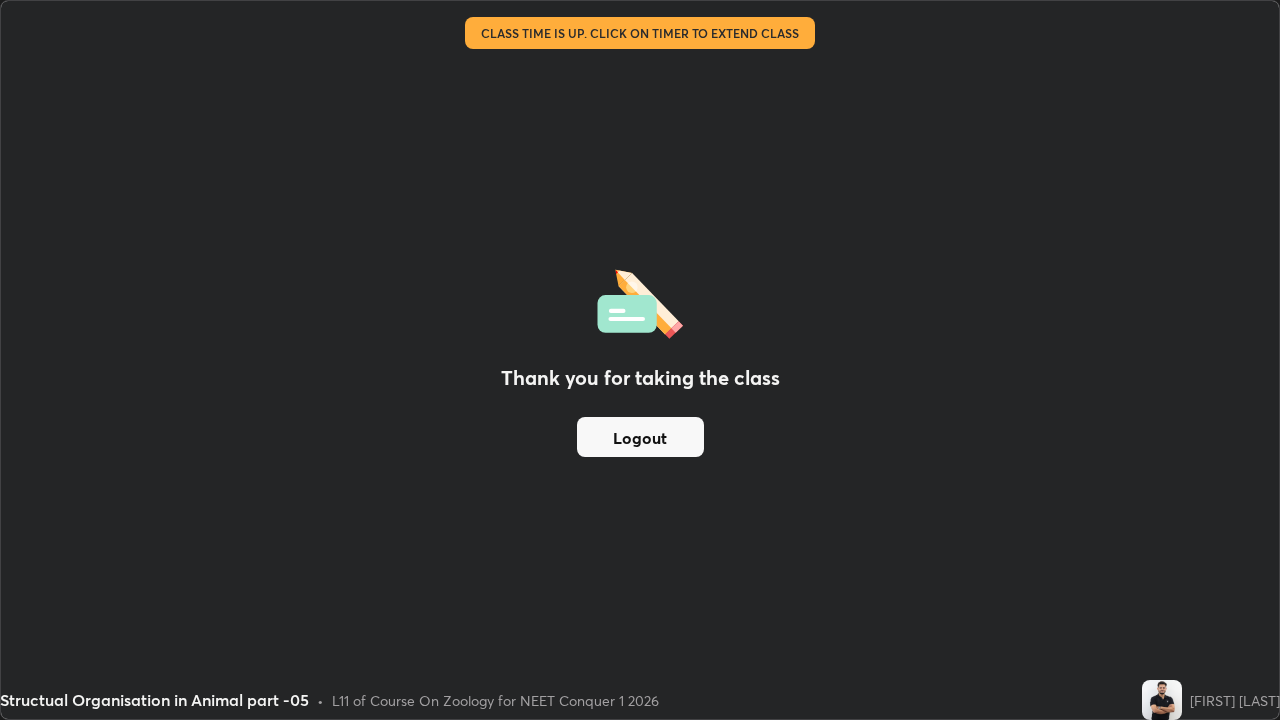 click on "Logout" at bounding box center (640, 437) 